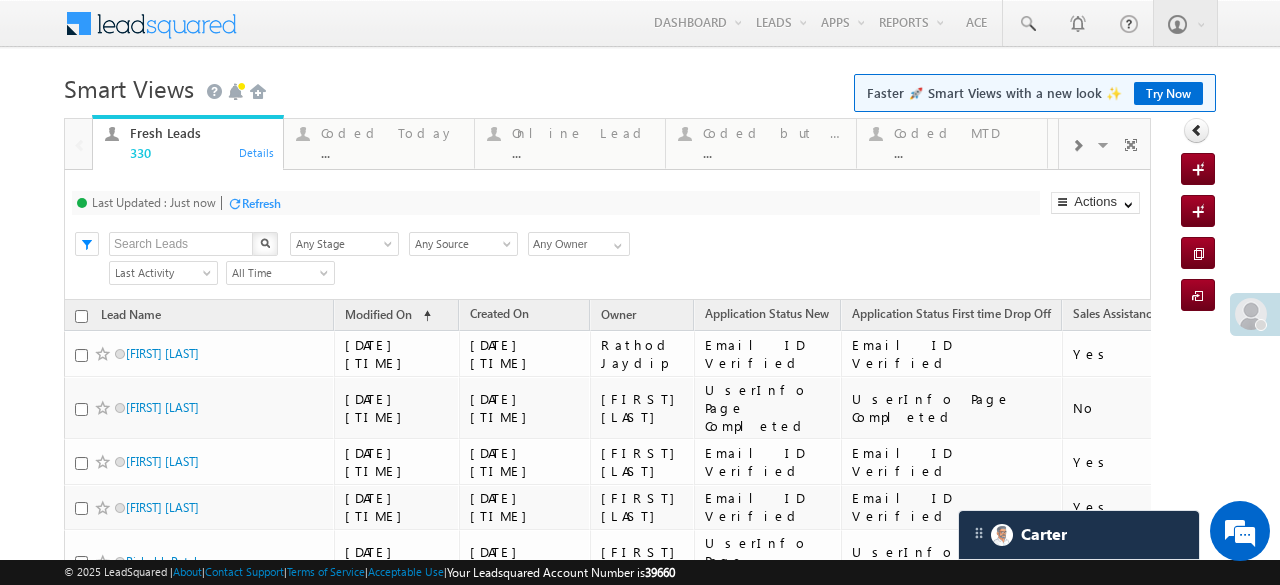 scroll, scrollTop: 0, scrollLeft: 0, axis: both 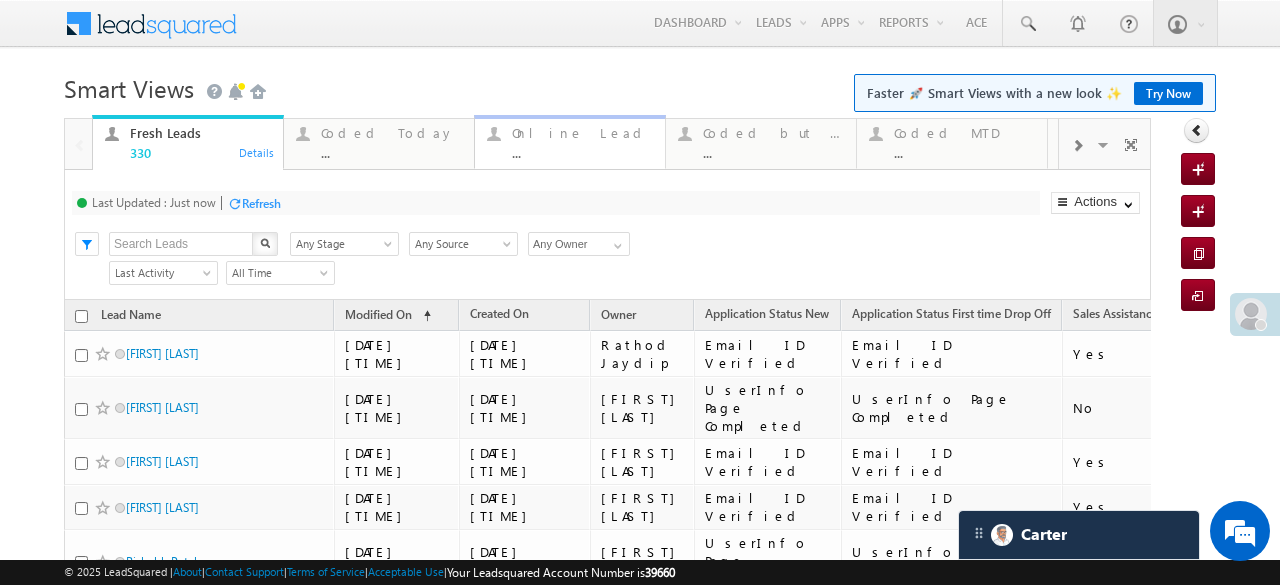 click on "Online Lead" at bounding box center [583, 133] 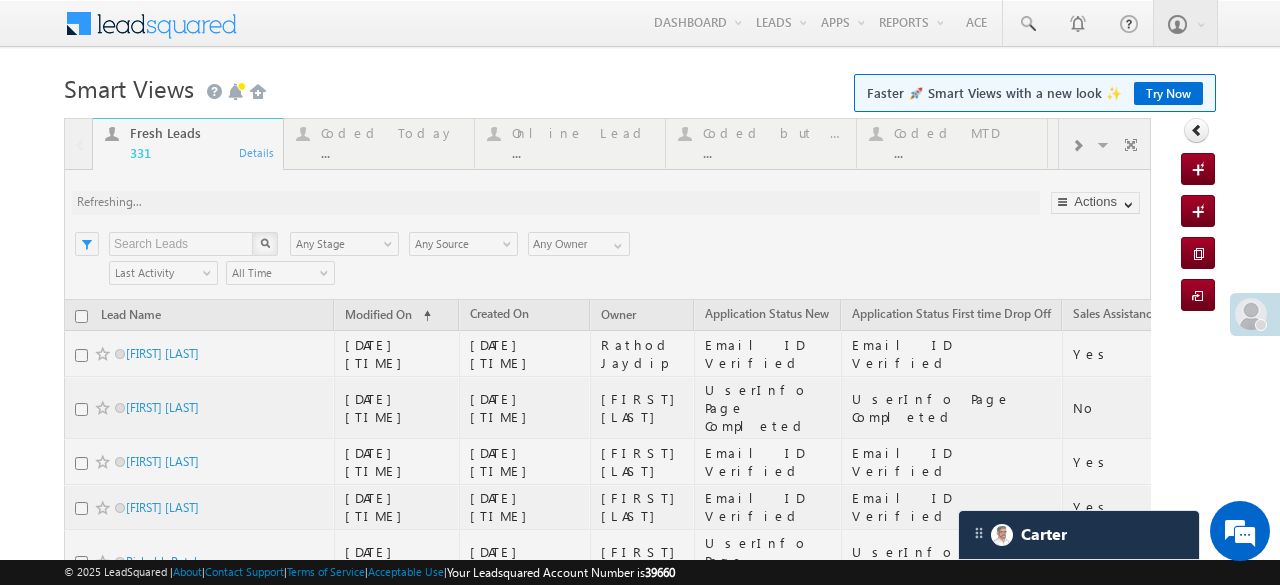 click at bounding box center (607, 5778) 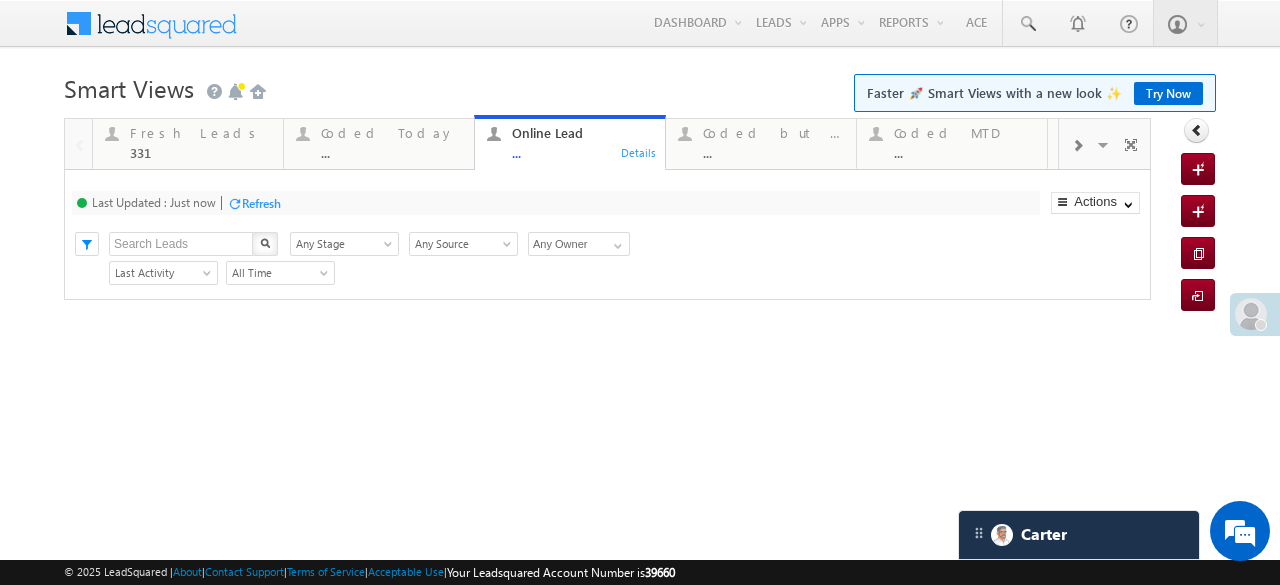 scroll, scrollTop: 0, scrollLeft: 0, axis: both 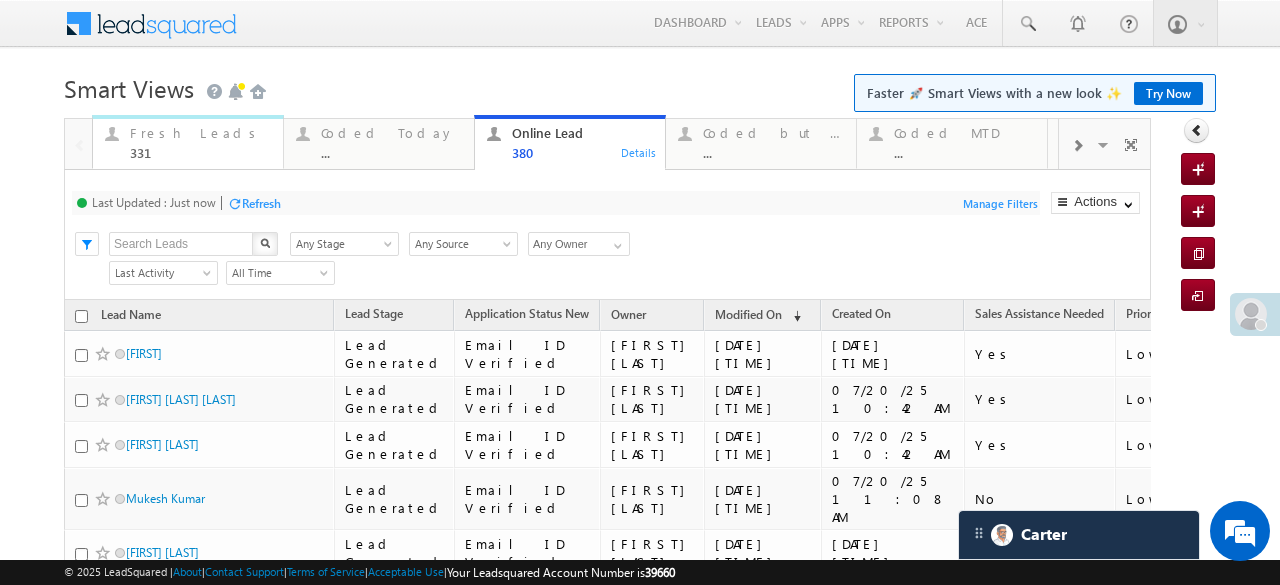 click on "Fresh Leads" at bounding box center (201, 133) 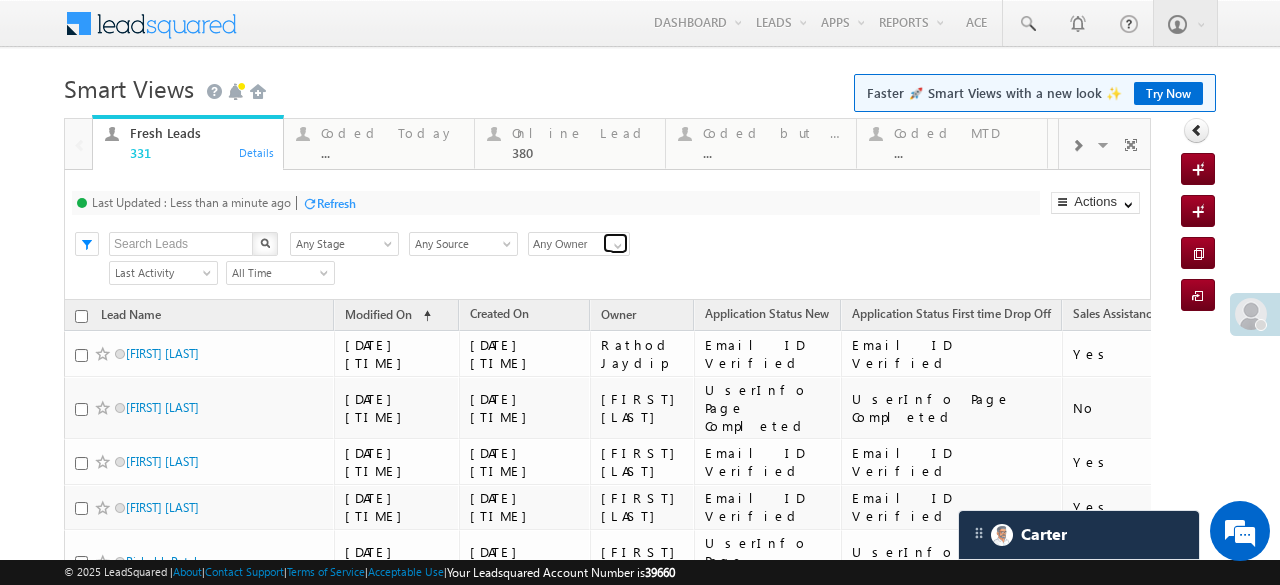 click at bounding box center [618, 246] 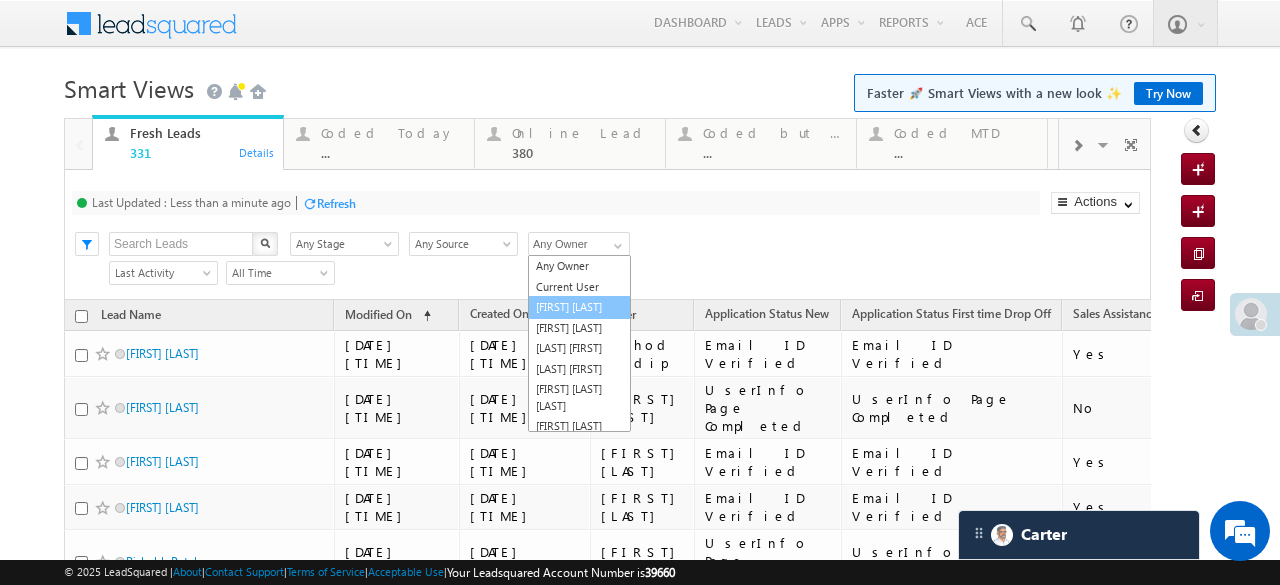 click on "[FIRST] [LAST]" at bounding box center [579, 307] 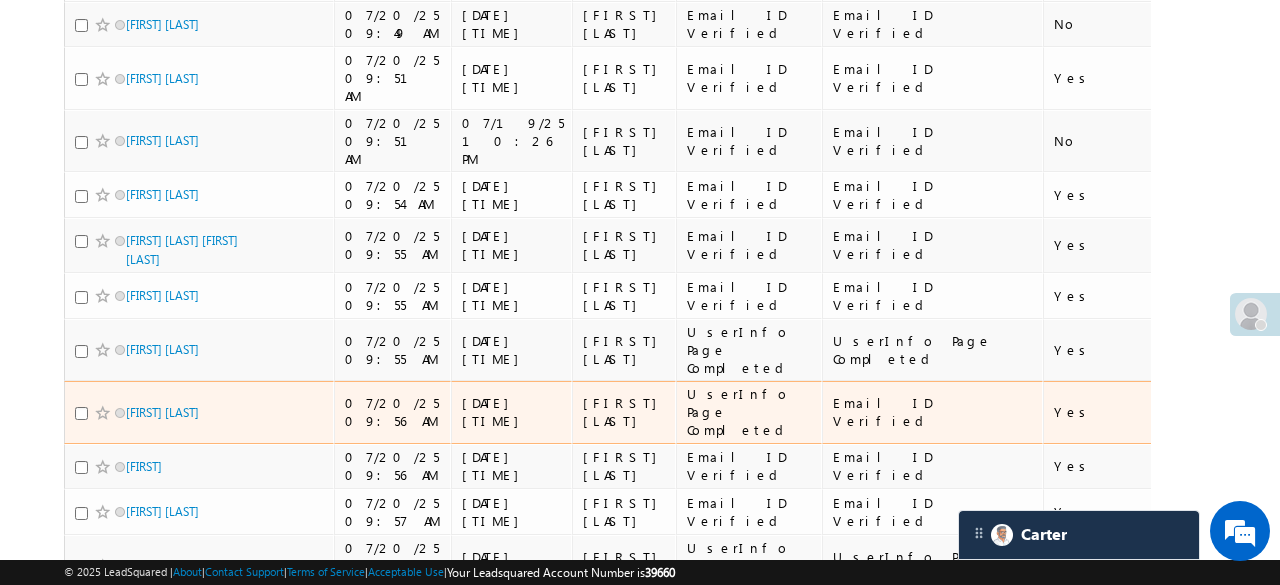 scroll, scrollTop: 1000, scrollLeft: 0, axis: vertical 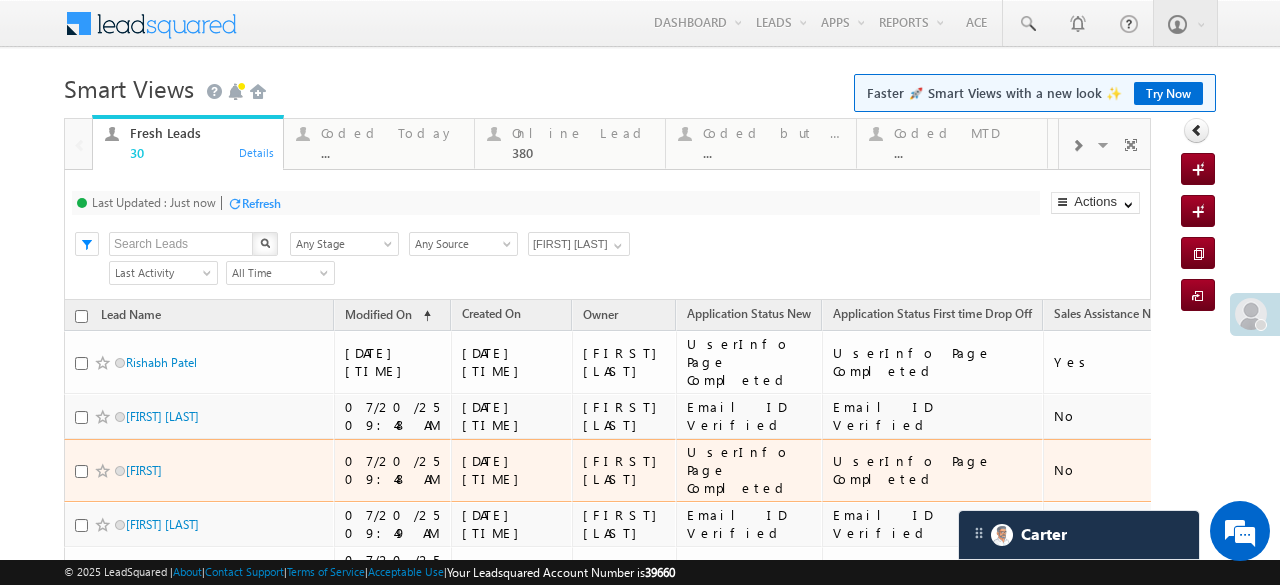 click on "UserInfo Page Completed" at bounding box center (750, 470) 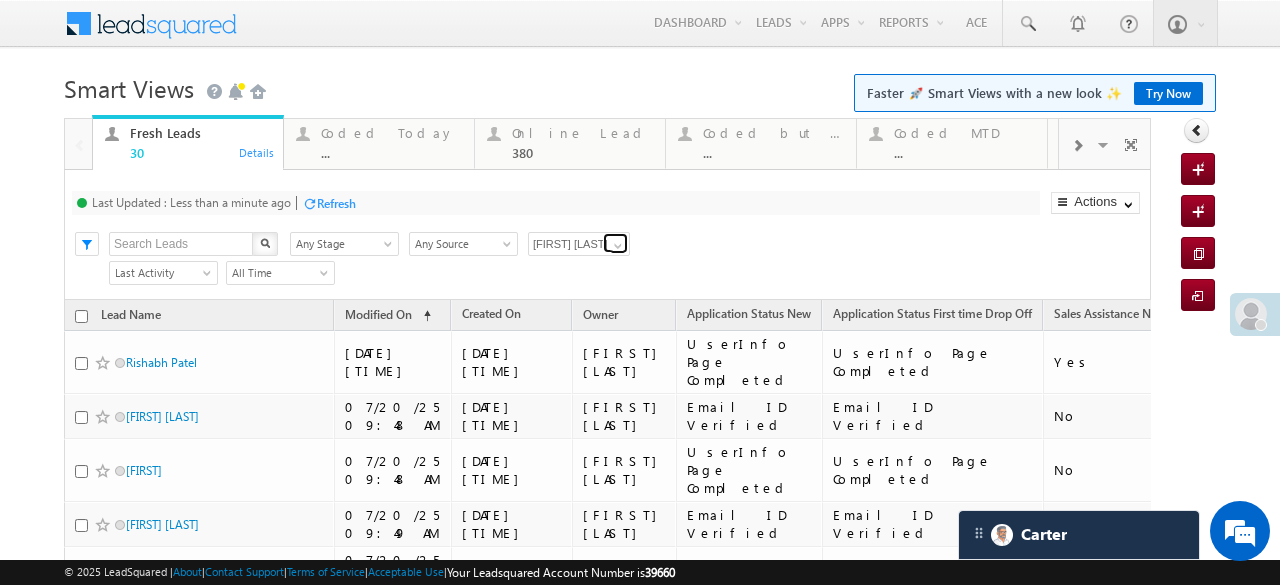 click at bounding box center [618, 246] 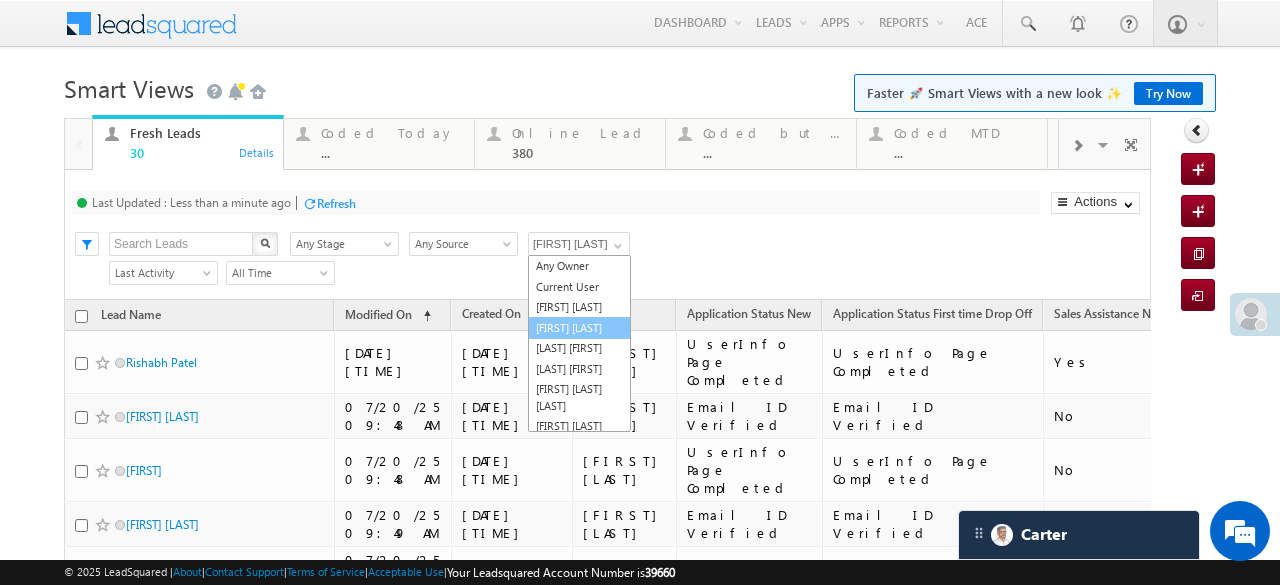 click on "[FIRST] [LAST]" at bounding box center [579, 328] 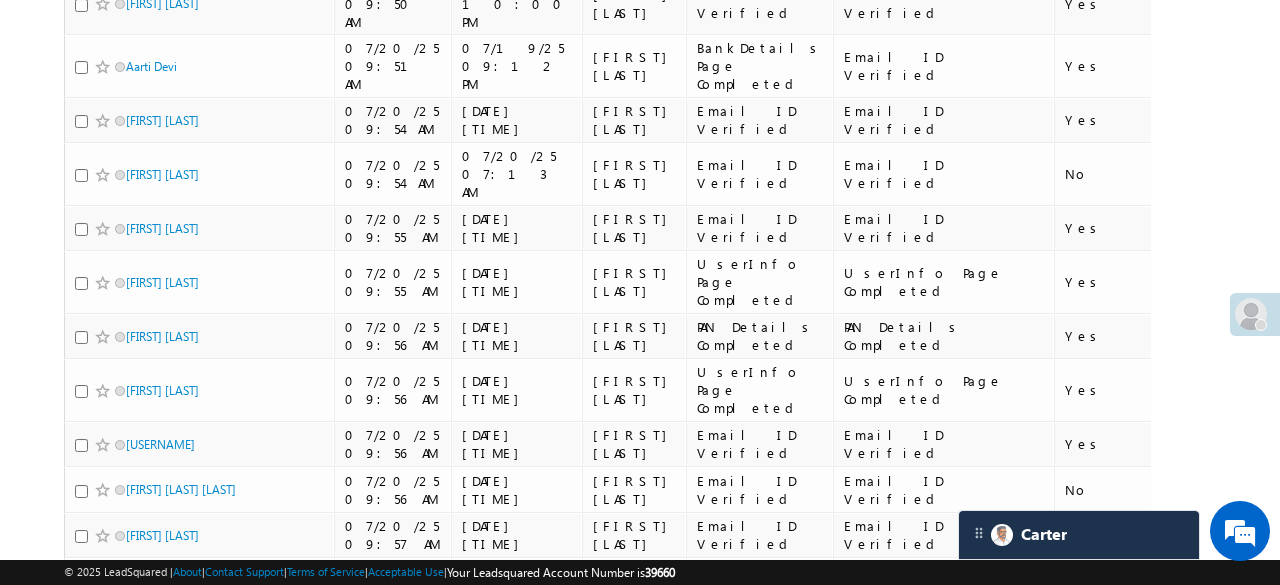 scroll, scrollTop: 104, scrollLeft: 0, axis: vertical 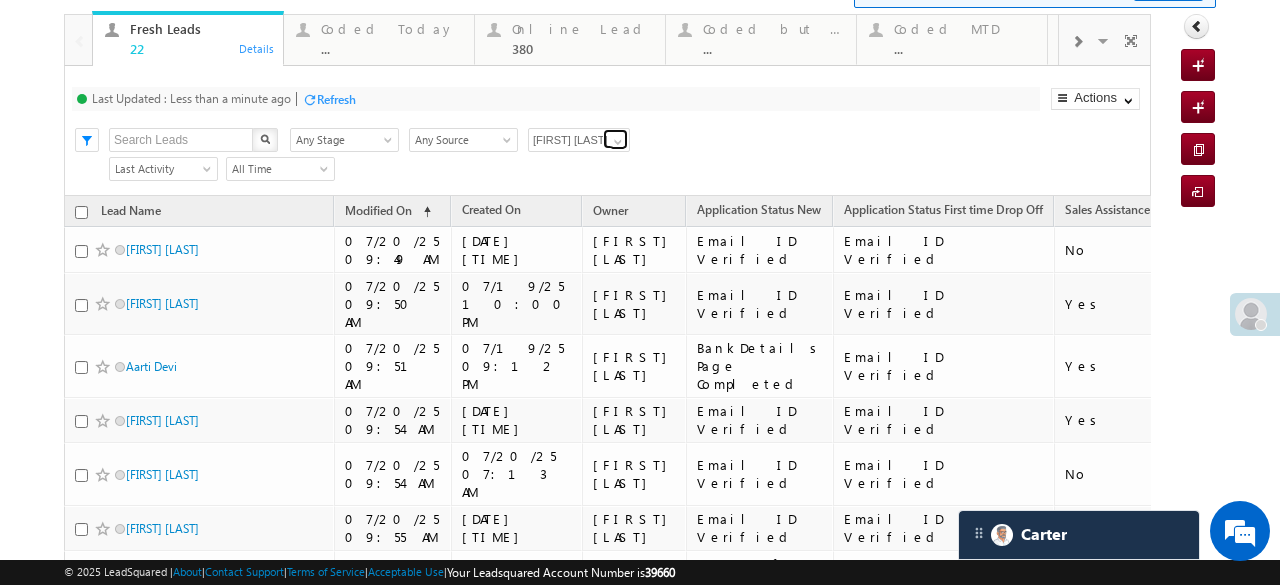 click at bounding box center (615, 139) 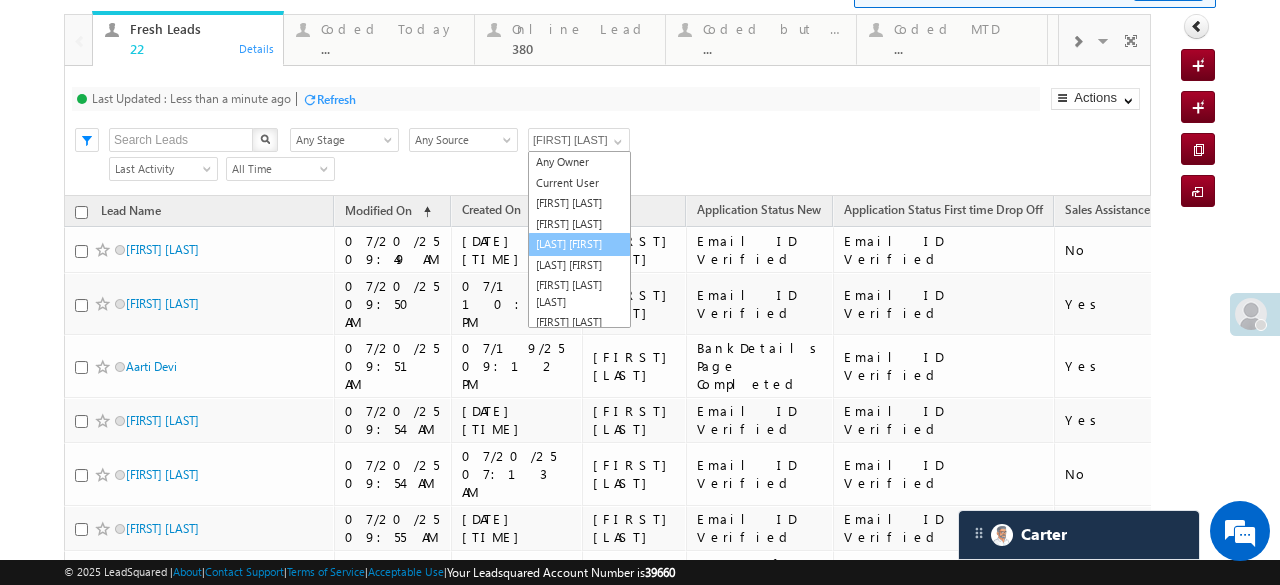 click on "[LAST] [FIRST]" at bounding box center [579, 244] 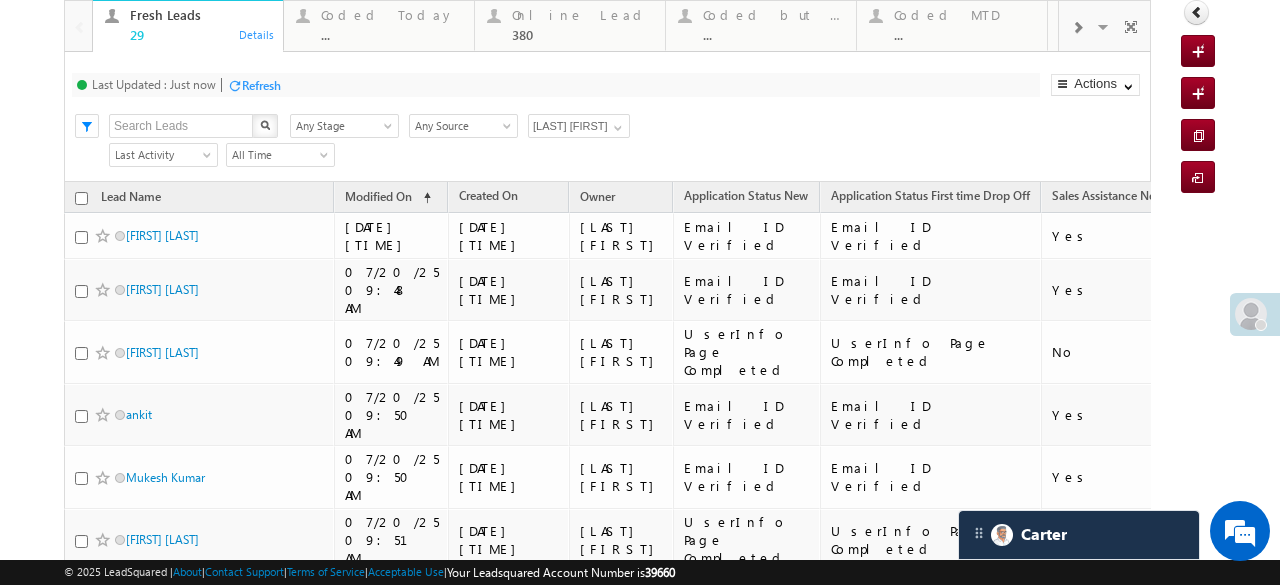 scroll, scrollTop: 0, scrollLeft: 0, axis: both 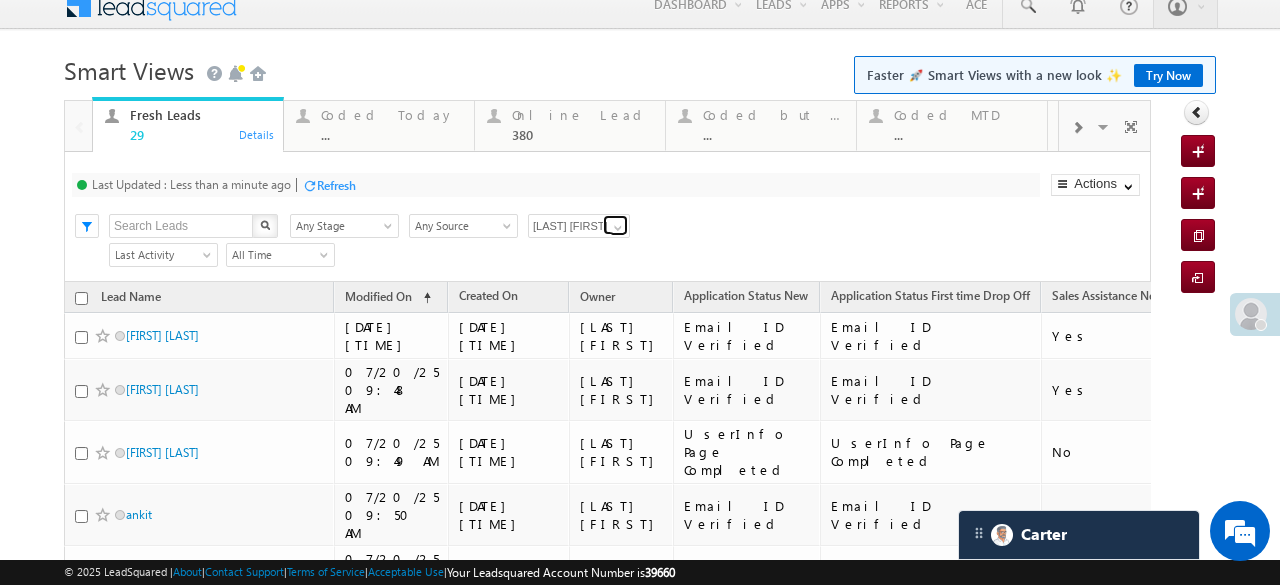 click at bounding box center (618, 228) 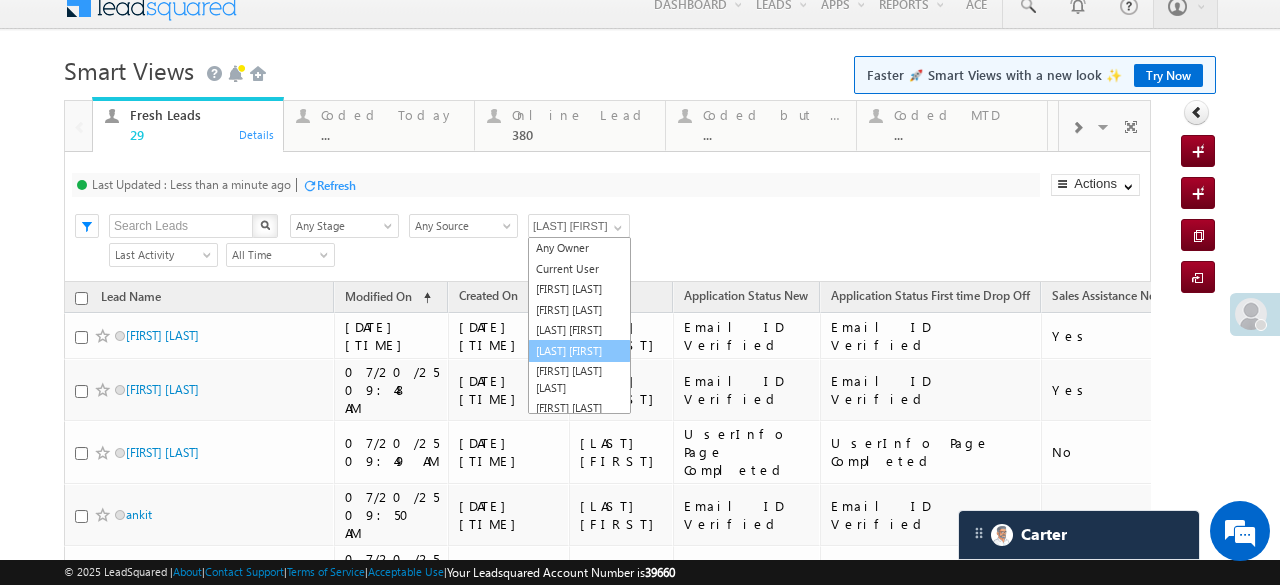 click on "[LAST] [FIRST]" at bounding box center [579, 351] 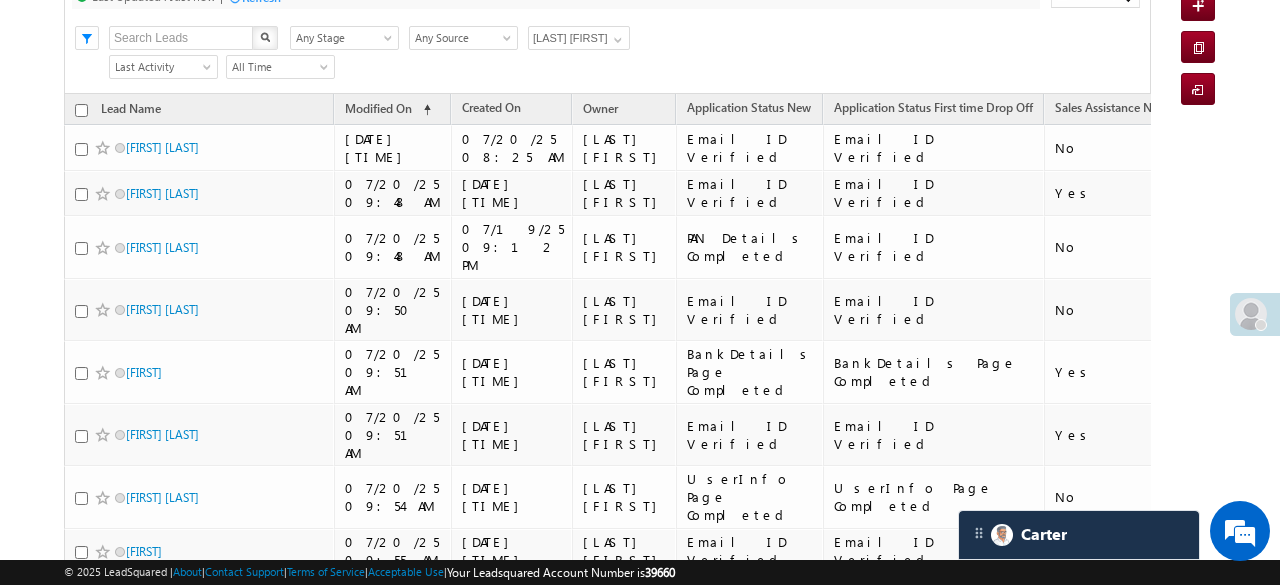 scroll, scrollTop: 106, scrollLeft: 0, axis: vertical 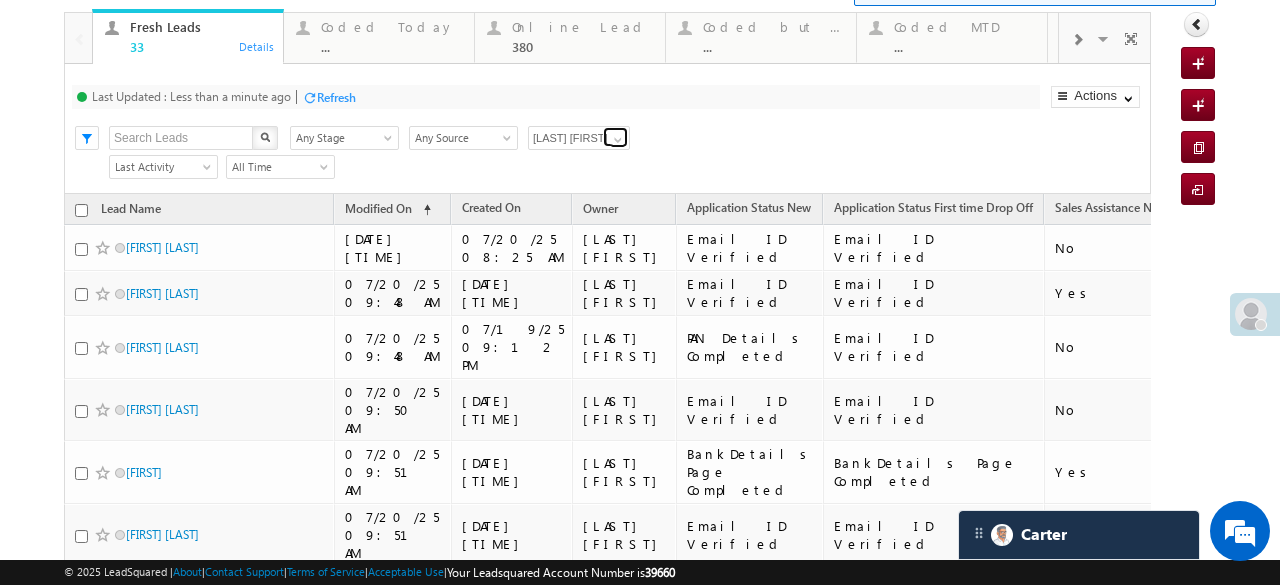 click at bounding box center [615, 137] 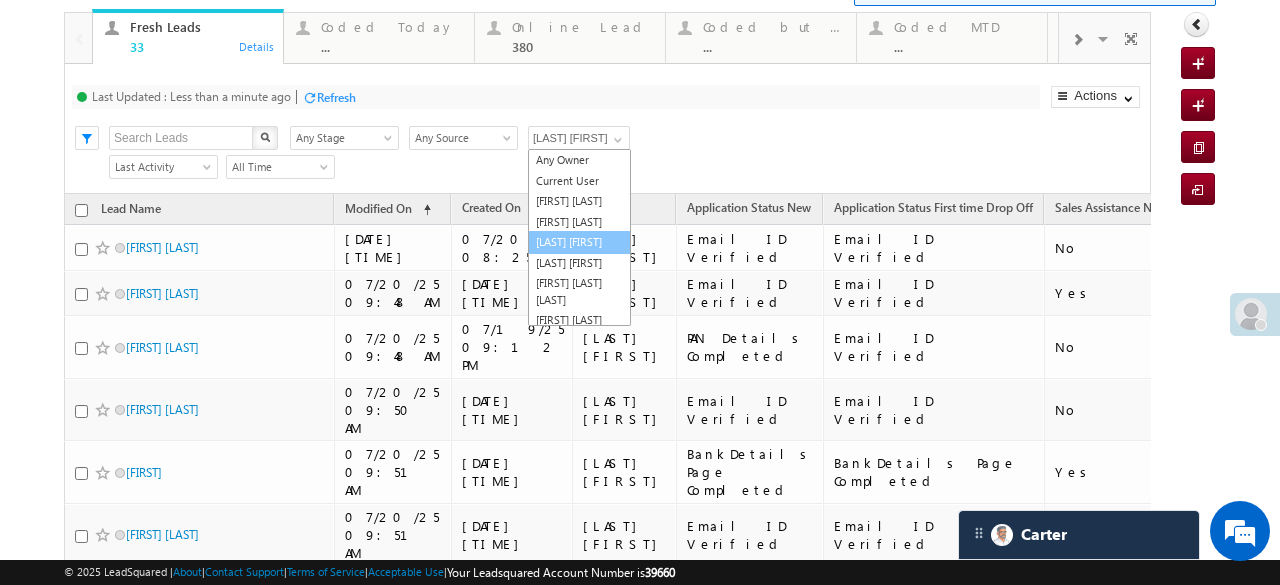 scroll, scrollTop: 100, scrollLeft: 0, axis: vertical 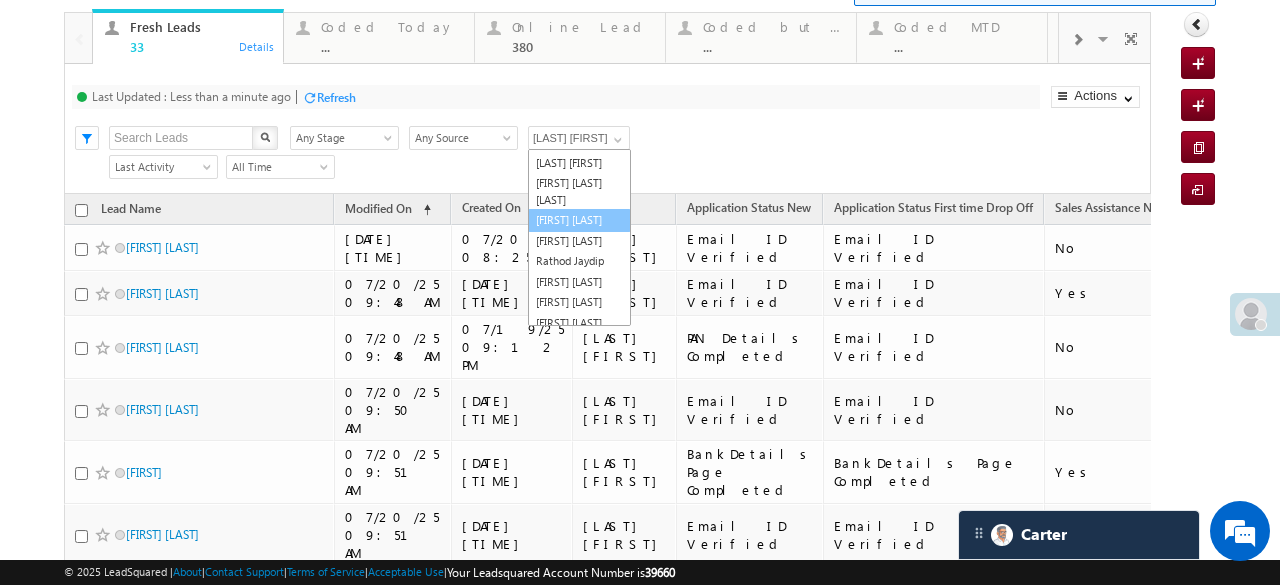 click on "[FIRST] [LAST]" at bounding box center (579, 220) 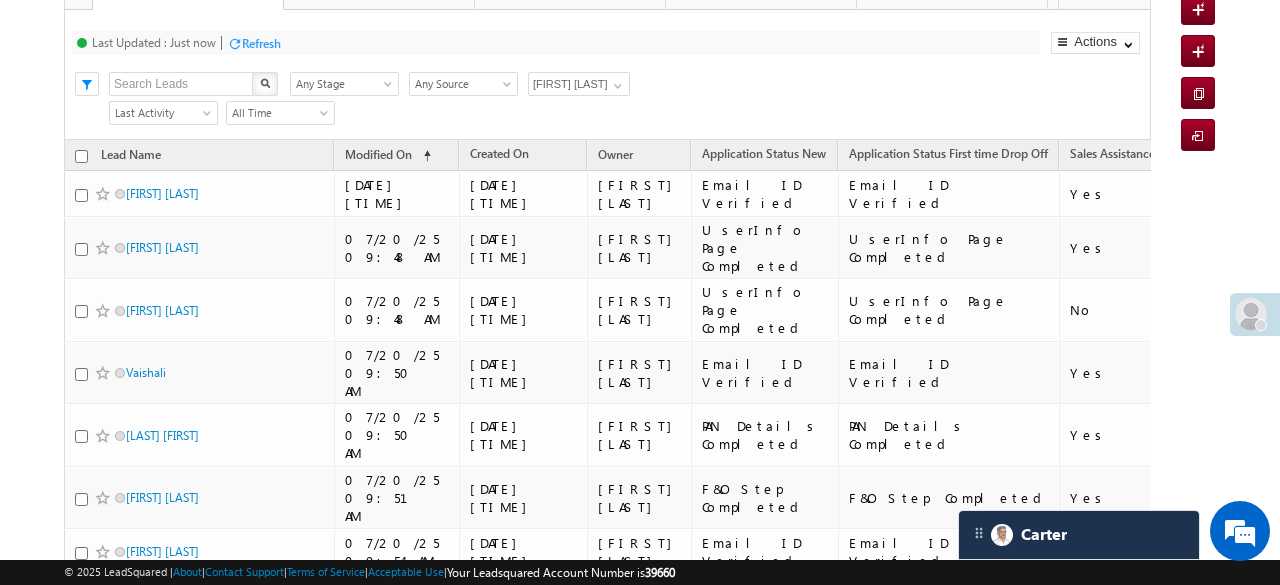 scroll, scrollTop: 60, scrollLeft: 0, axis: vertical 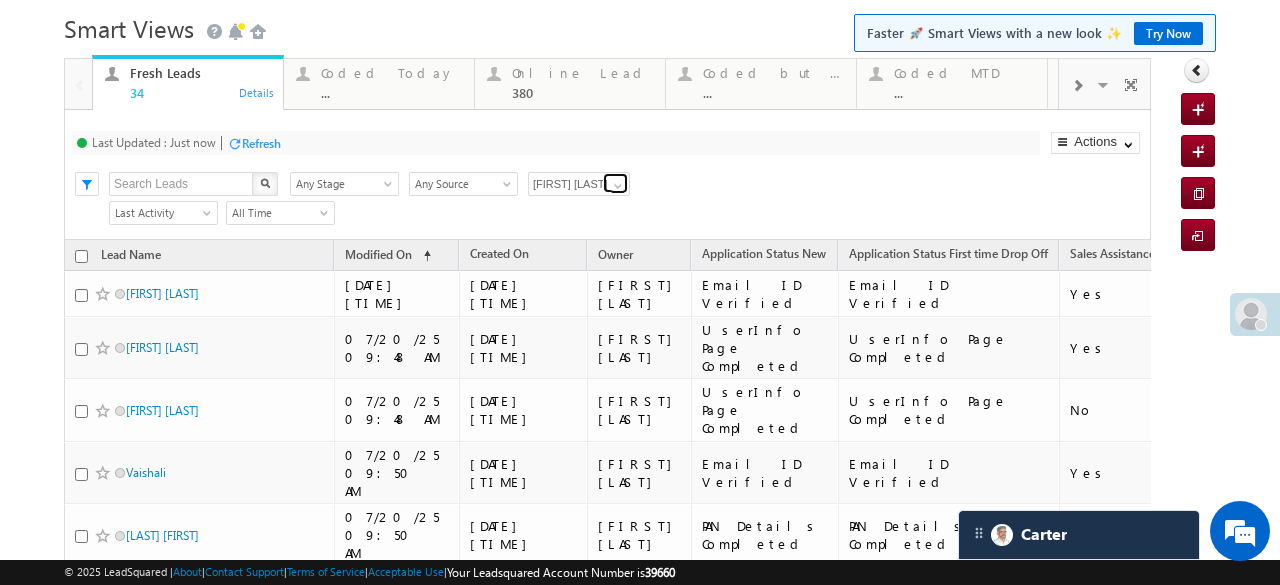 click at bounding box center [618, 186] 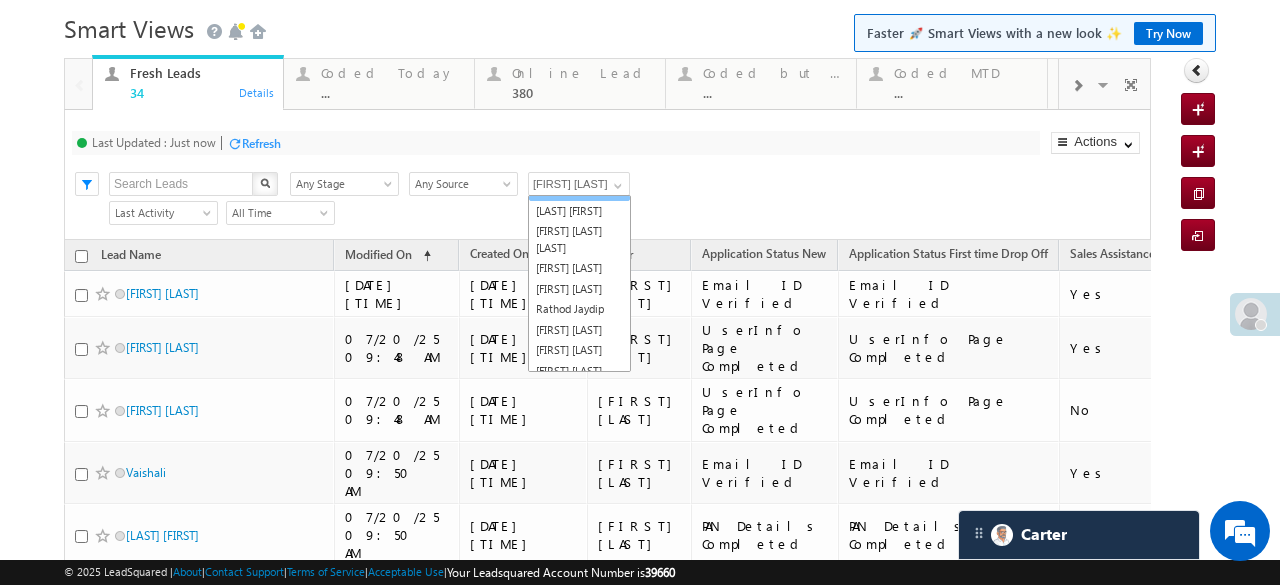 scroll, scrollTop: 98, scrollLeft: 0, axis: vertical 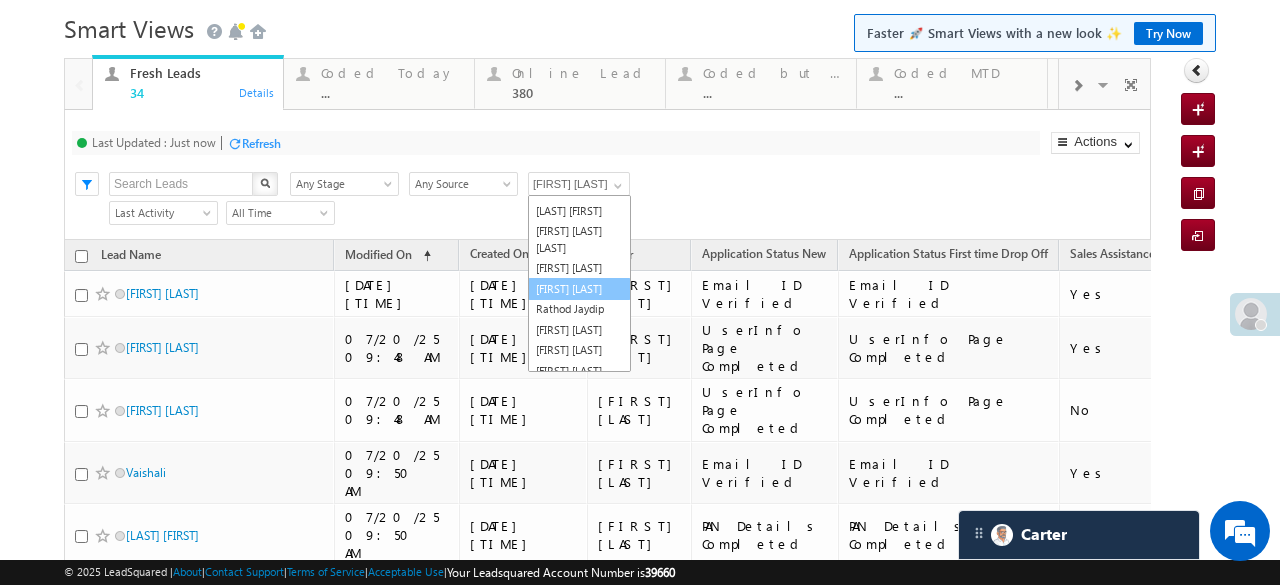 click on "[FIRST] [LAST]" at bounding box center [579, 289] 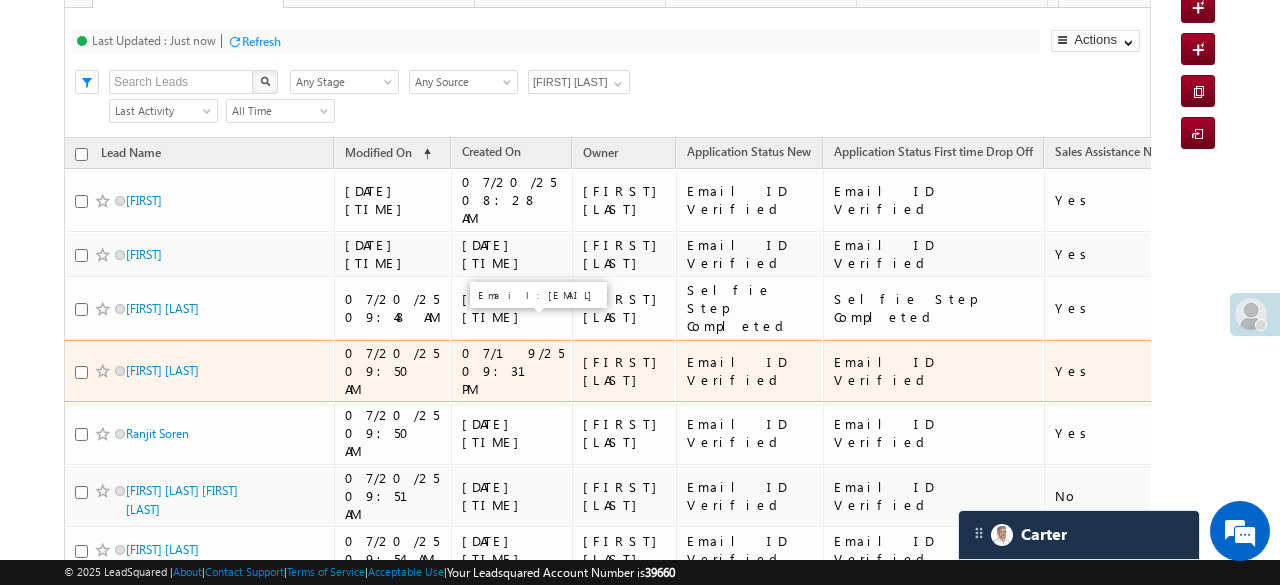 scroll, scrollTop: 62, scrollLeft: 0, axis: vertical 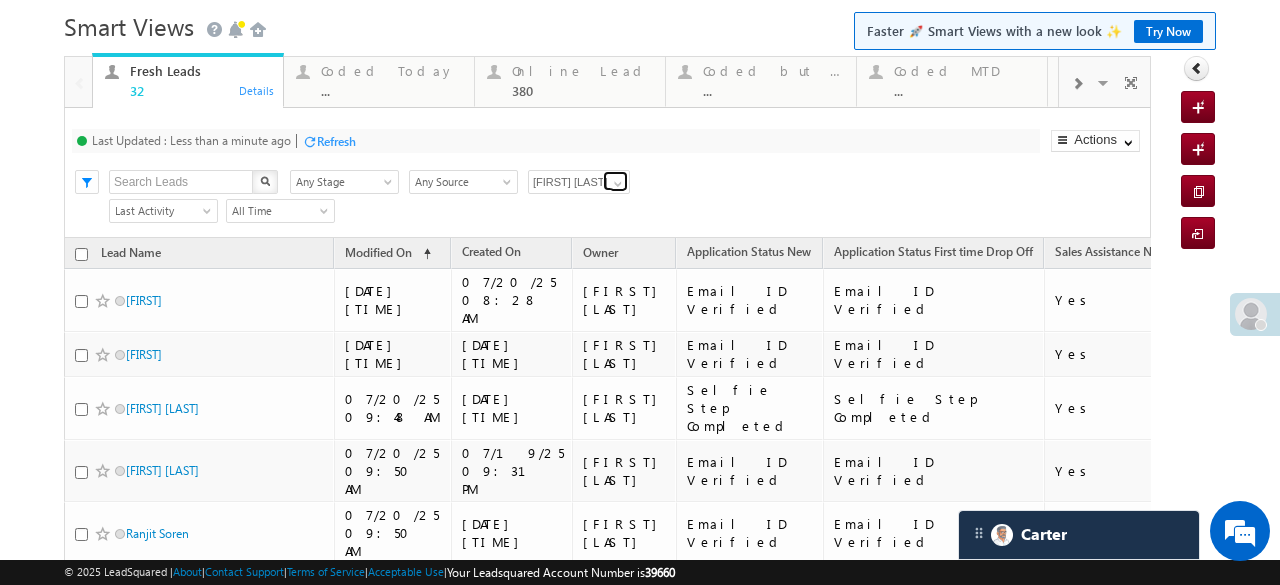 click at bounding box center [618, 184] 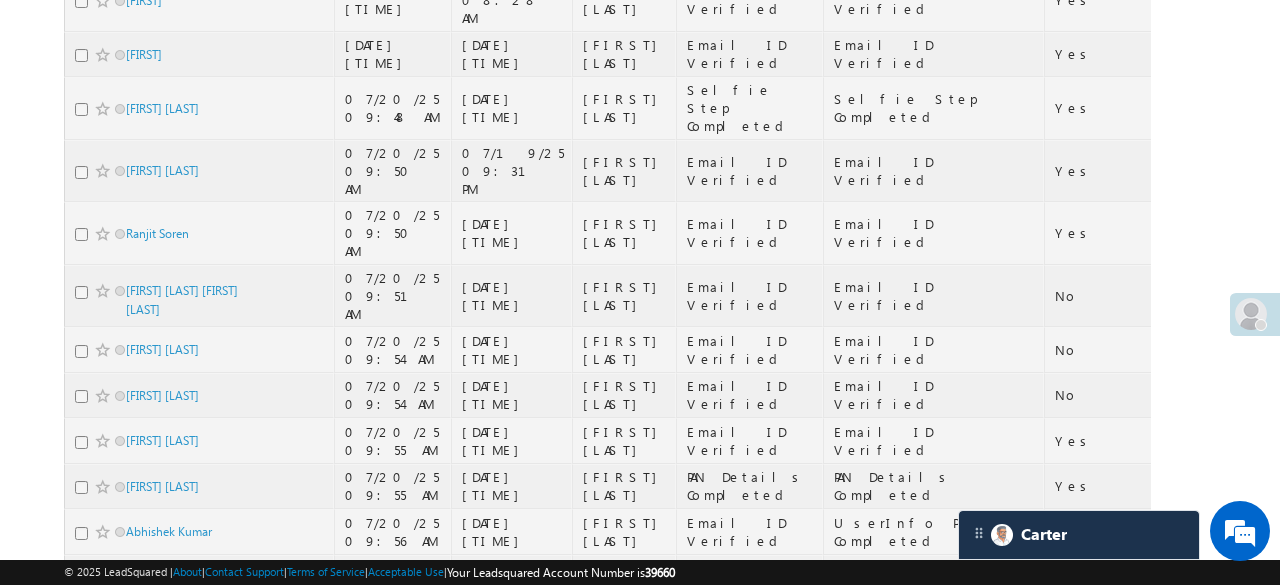 scroll, scrollTop: 162, scrollLeft: 0, axis: vertical 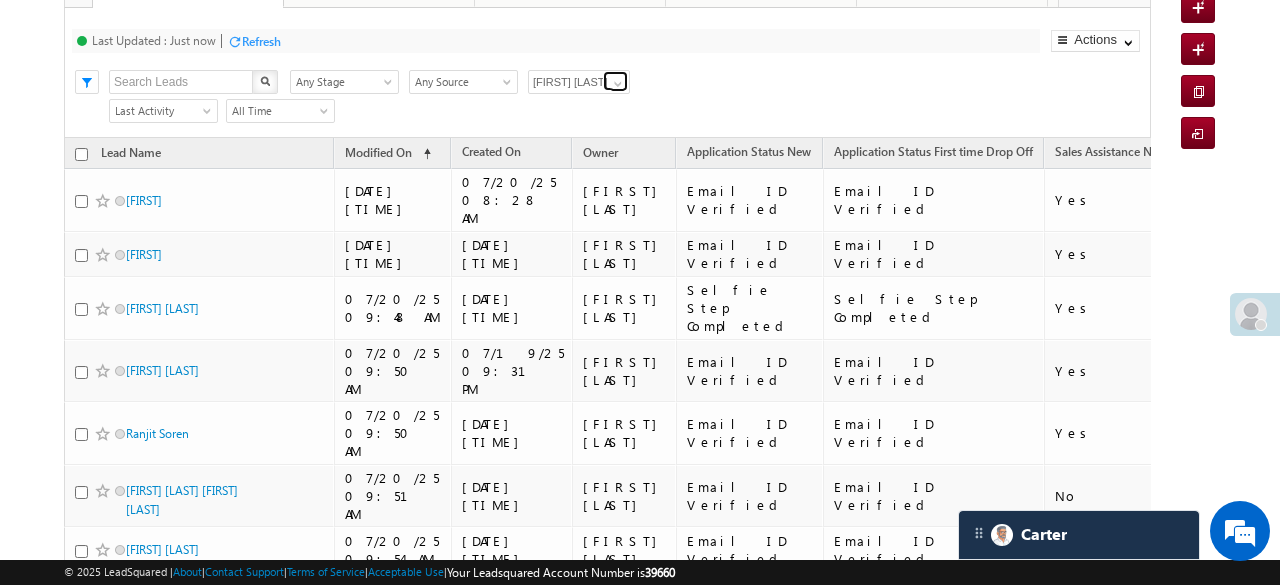click at bounding box center [618, 84] 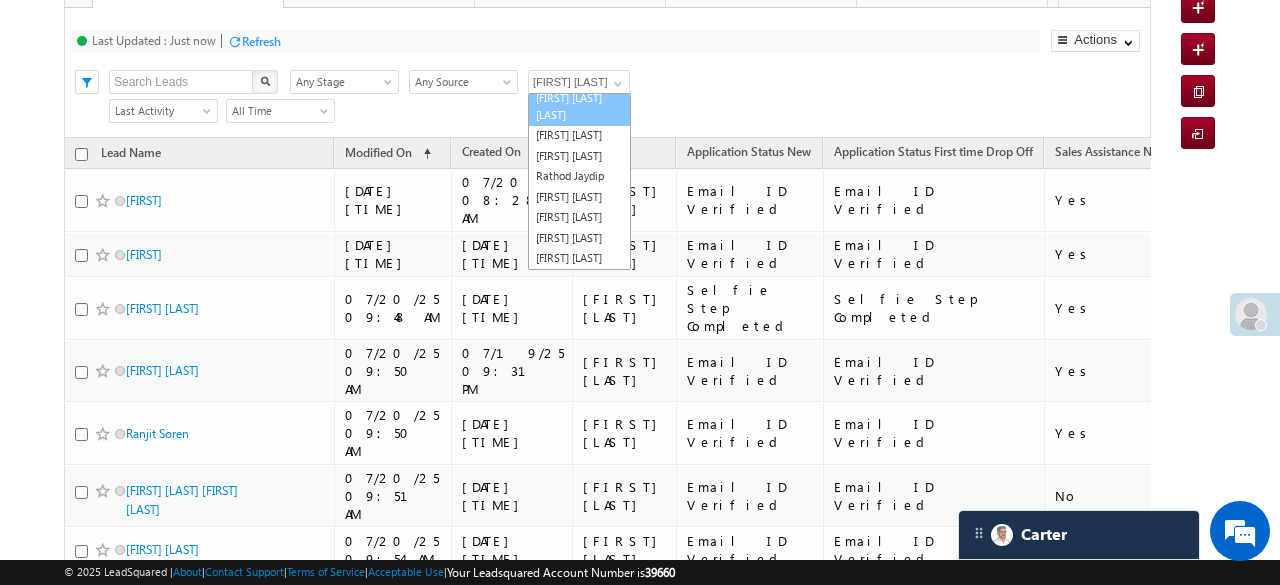 scroll, scrollTop: 201, scrollLeft: 0, axis: vertical 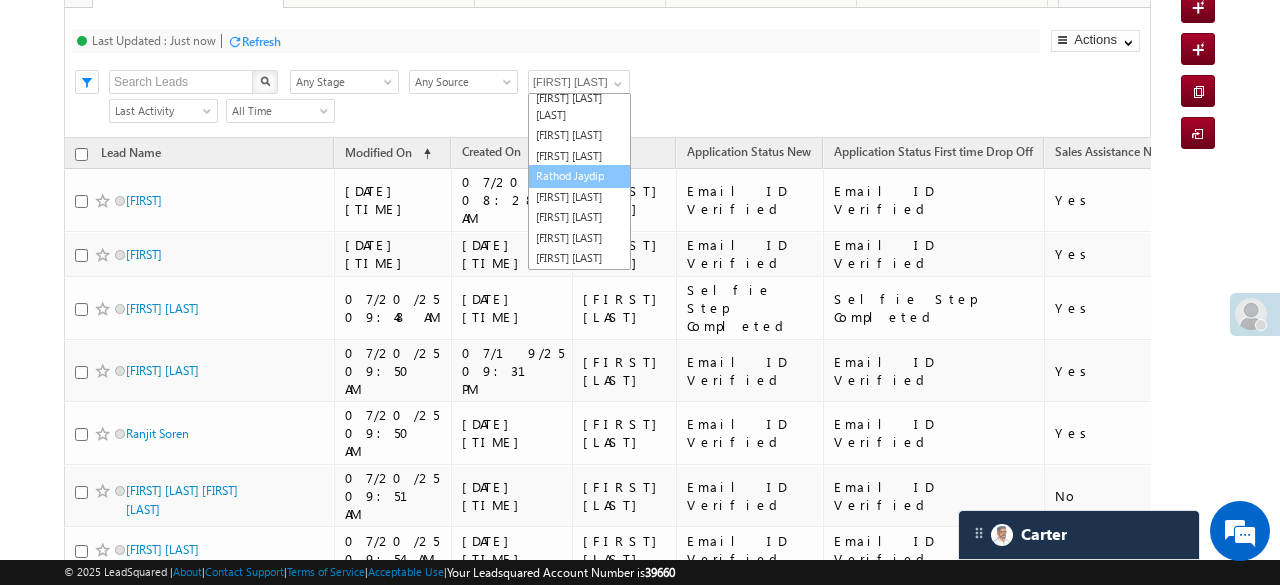 click on "Rathod Jaydip" at bounding box center (579, 176) 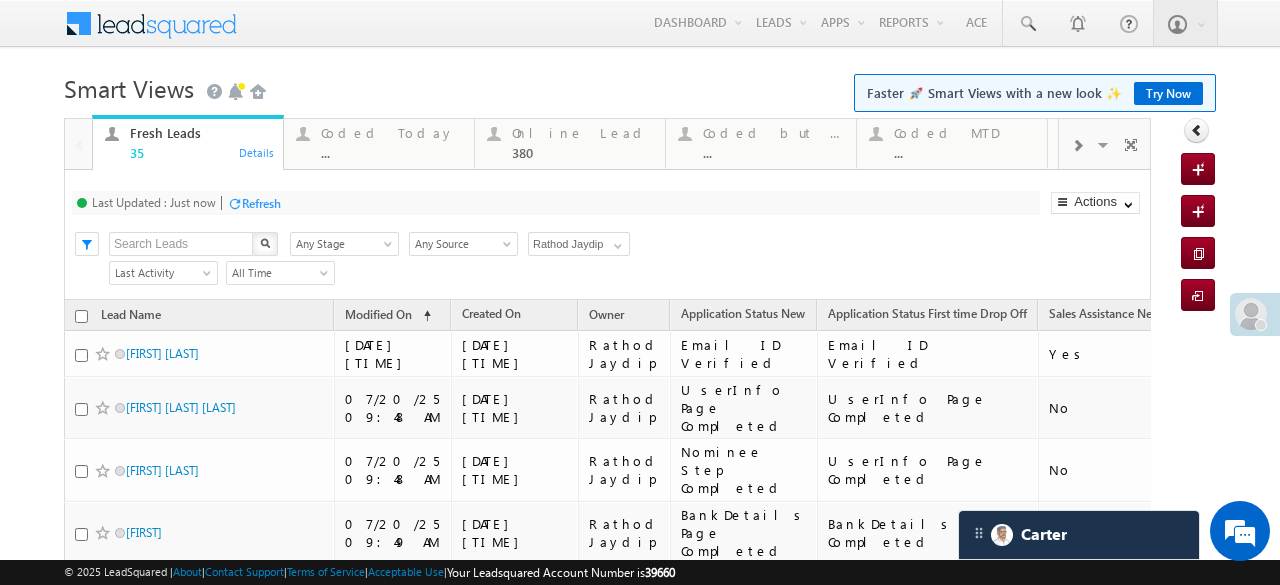scroll, scrollTop: 100, scrollLeft: 0, axis: vertical 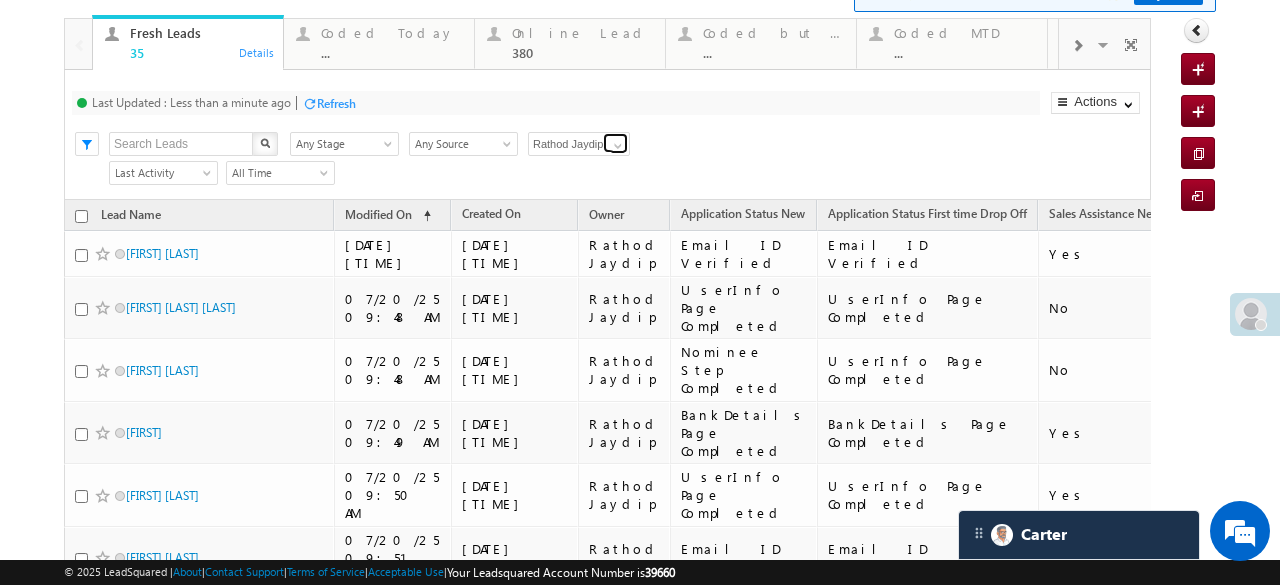 click at bounding box center (618, 146) 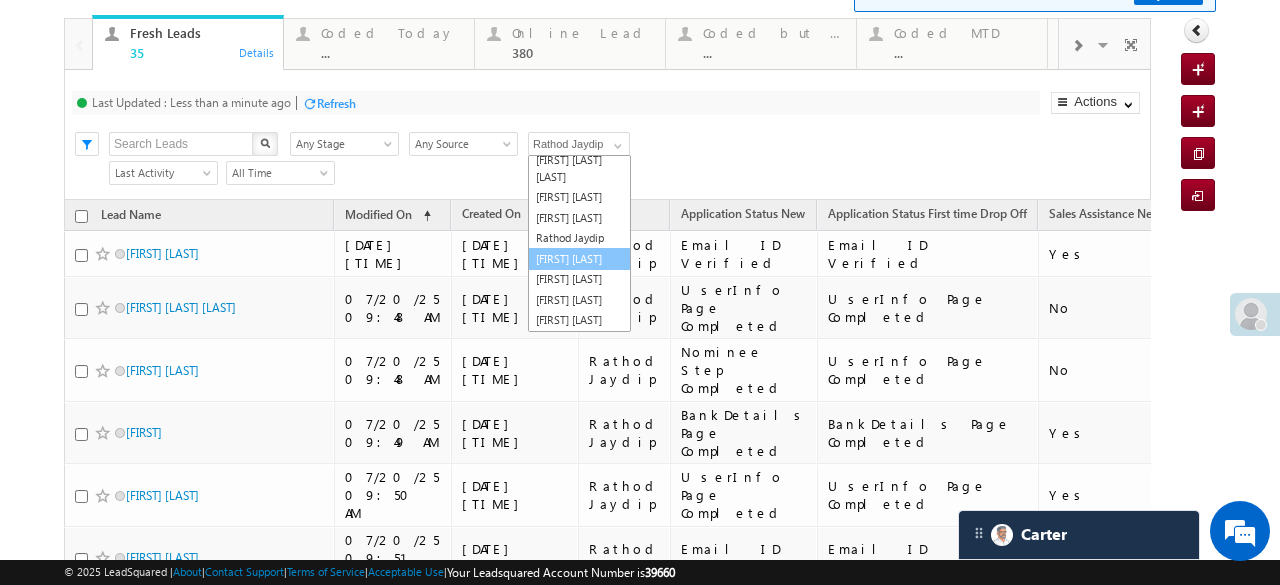 click on "[FIRST] [LAST]" at bounding box center (579, 259) 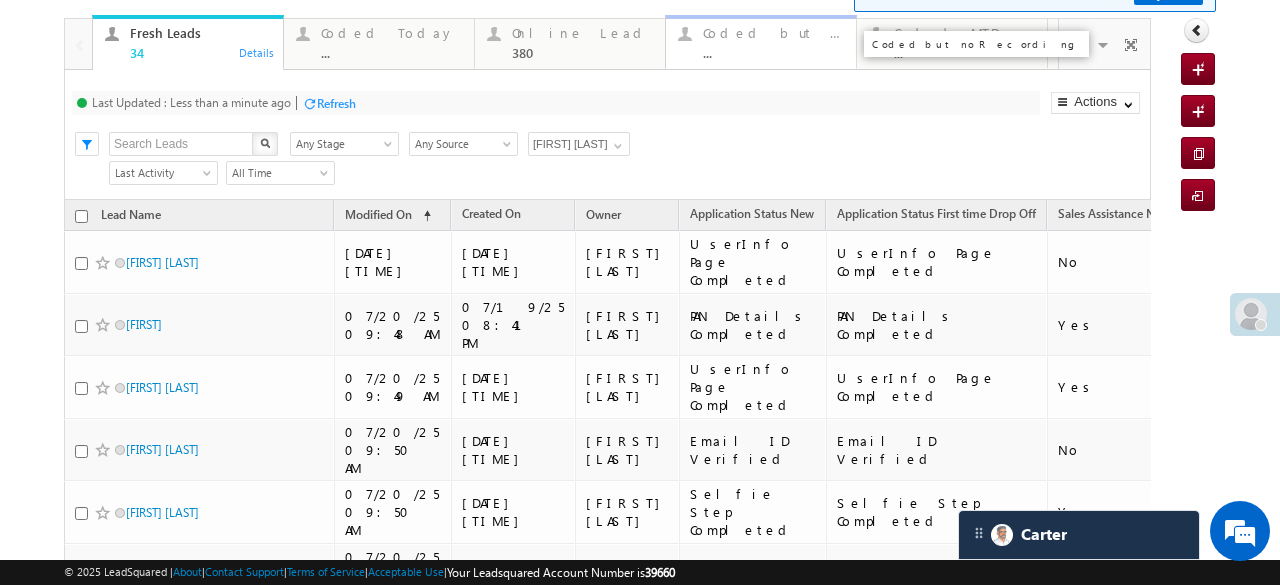 scroll, scrollTop: 0, scrollLeft: 0, axis: both 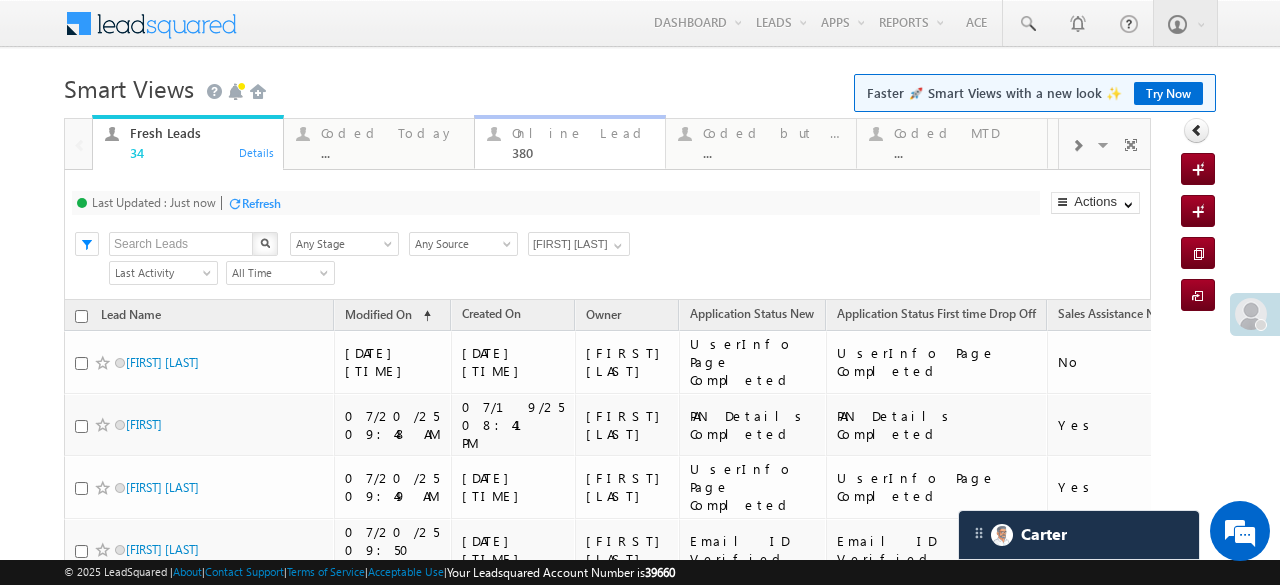 click on "380" at bounding box center (583, 152) 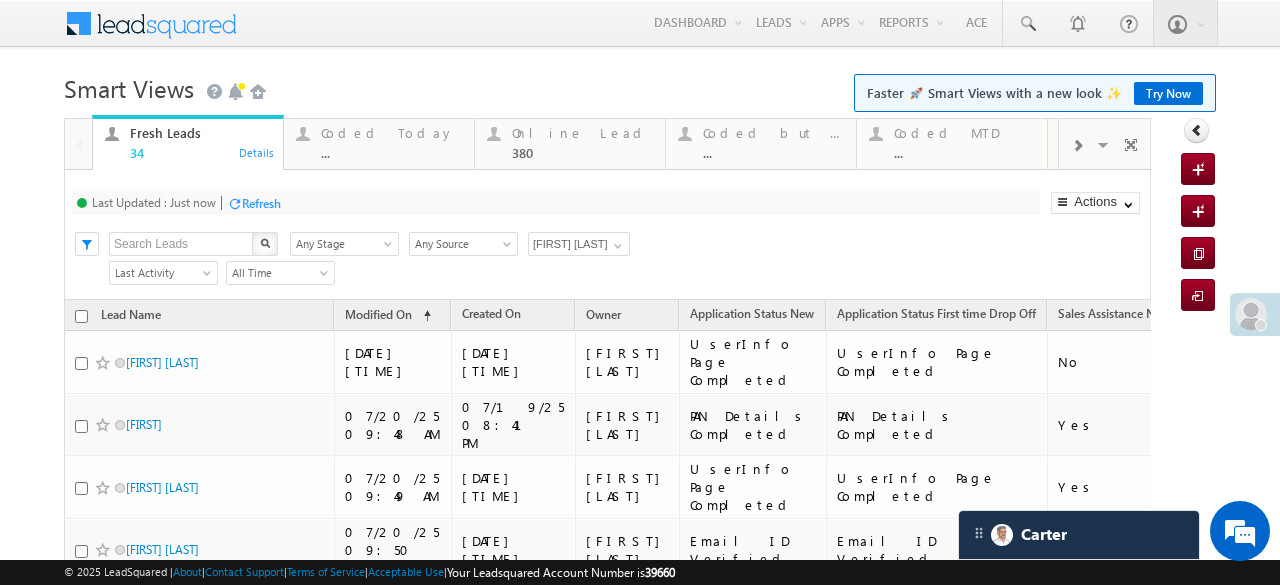 click on "380" at bounding box center [-33553847, -33554278] 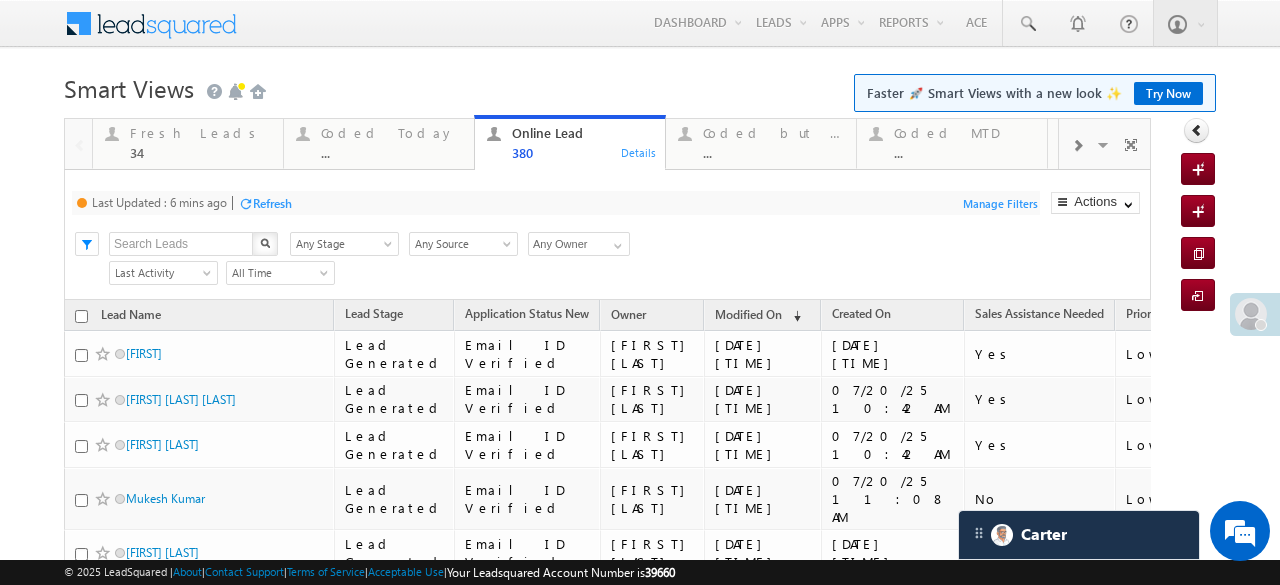 click on "380" at bounding box center [583, 152] 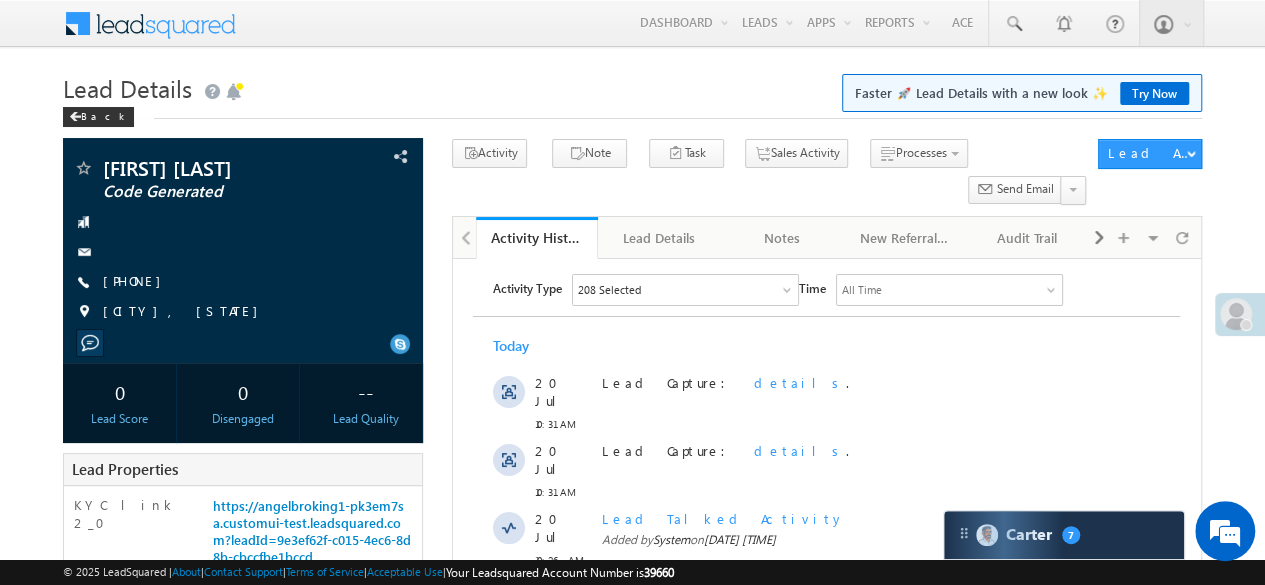 scroll, scrollTop: 0, scrollLeft: 0, axis: both 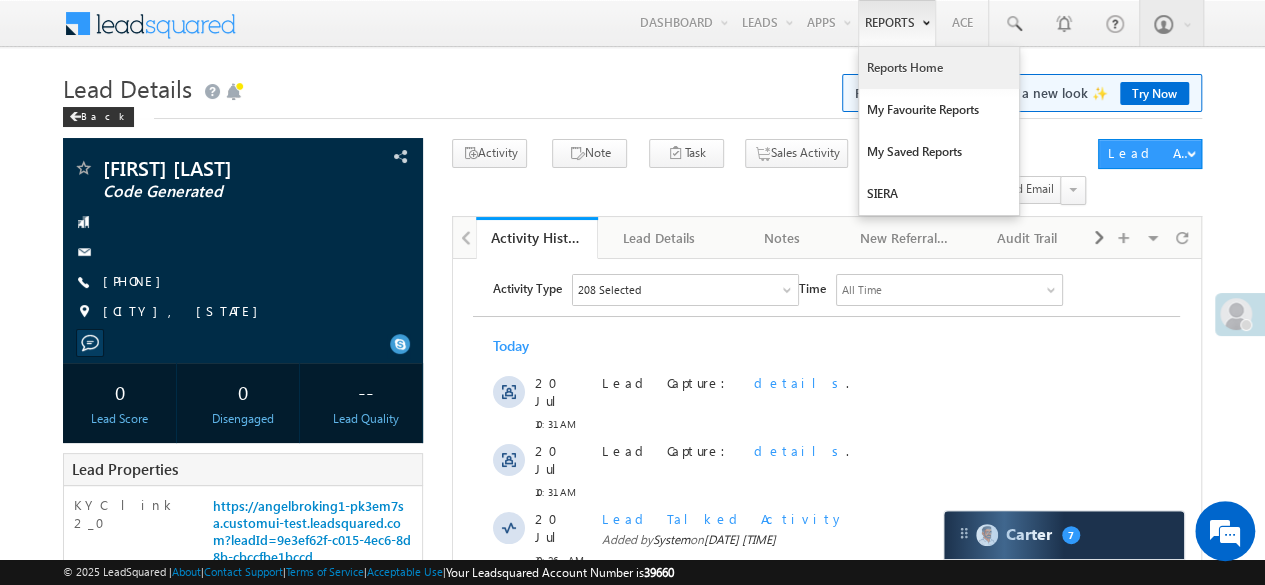 click on "Reports Home" at bounding box center [939, 68] 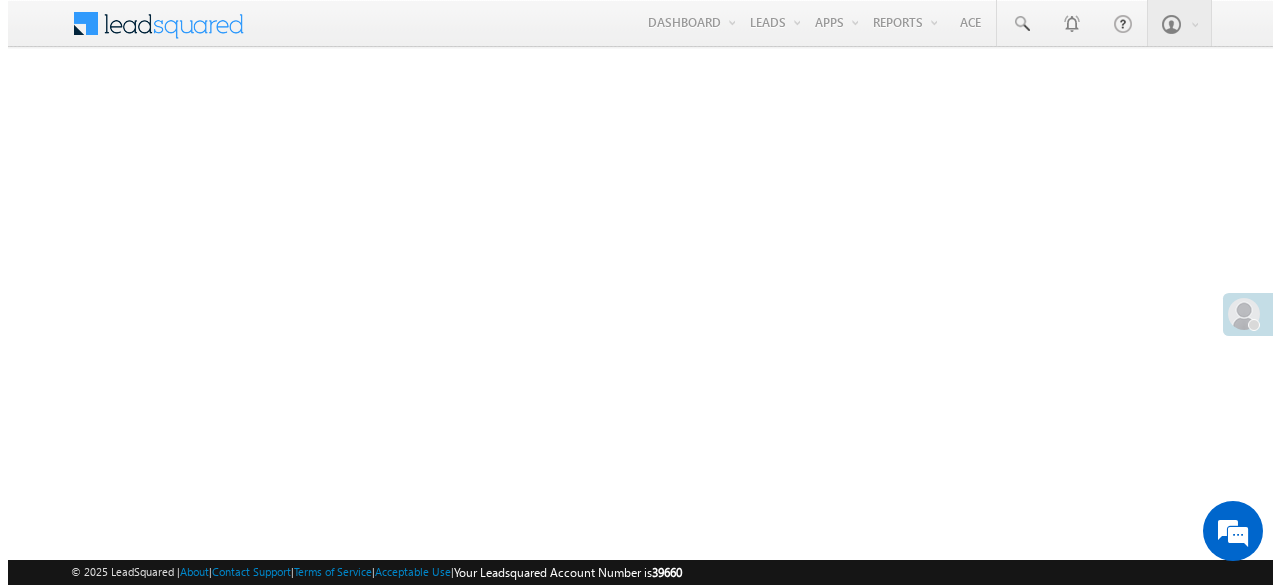 scroll, scrollTop: 0, scrollLeft: 0, axis: both 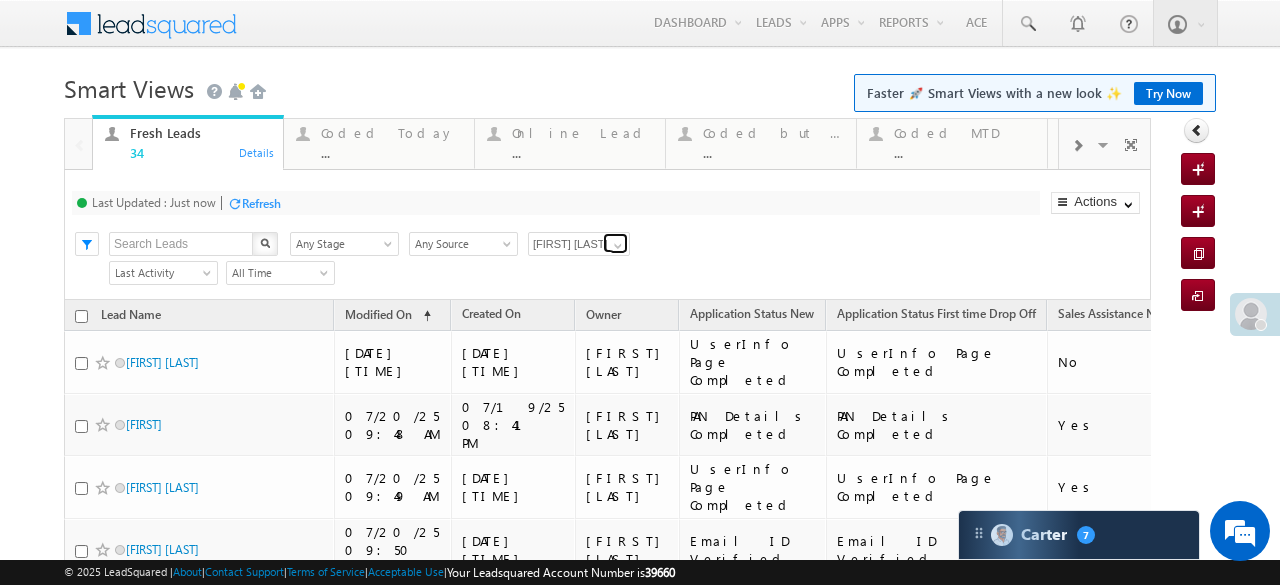 click at bounding box center [618, 246] 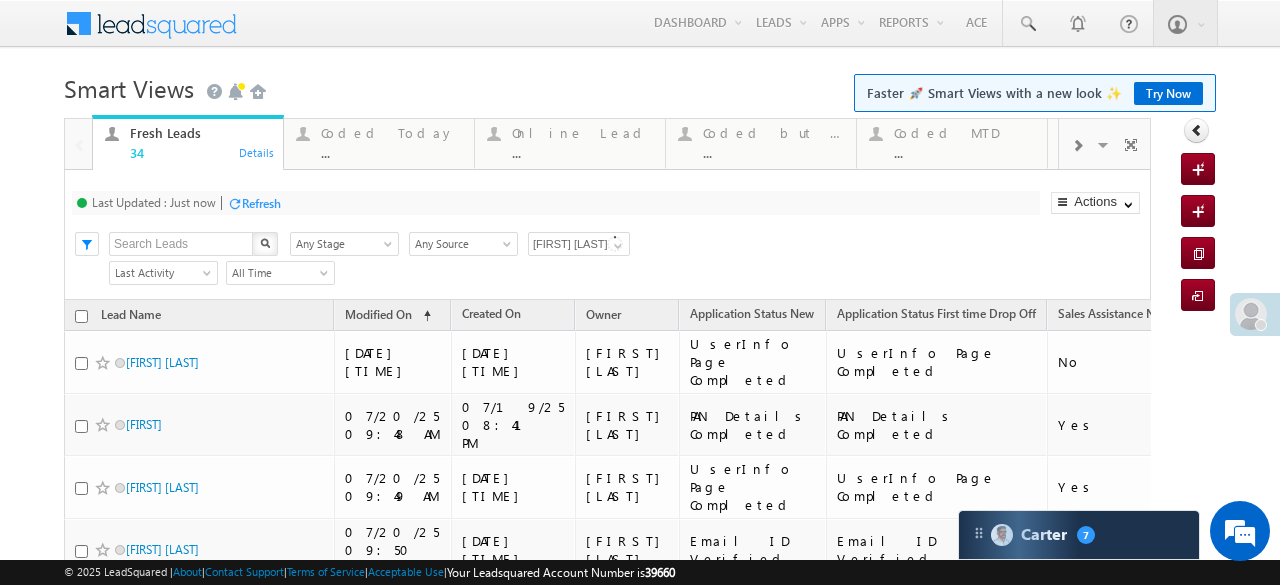 scroll, scrollTop: 0, scrollLeft: 0, axis: both 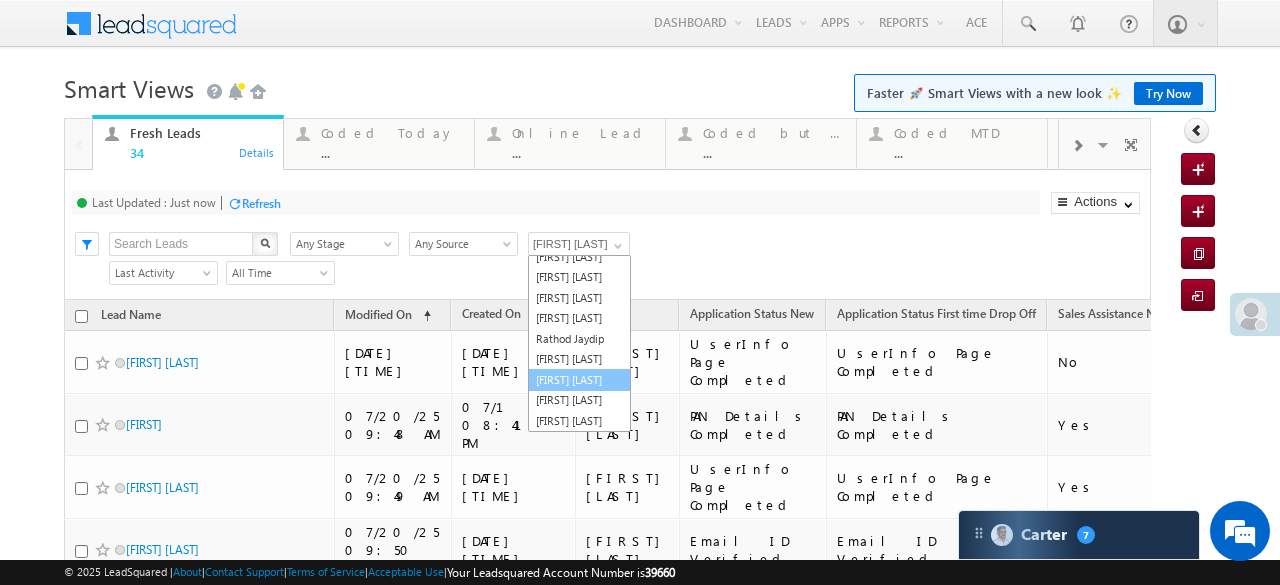 click on "[FIRST] [LAST]" at bounding box center [579, 380] 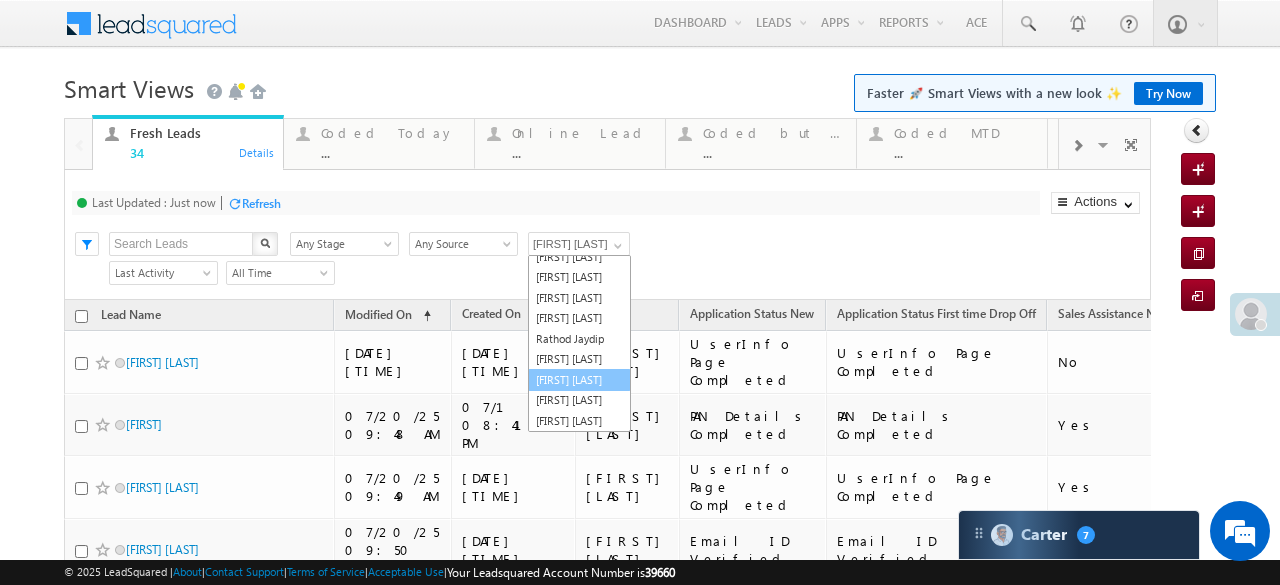 type on "[FIRST] [LAST]" 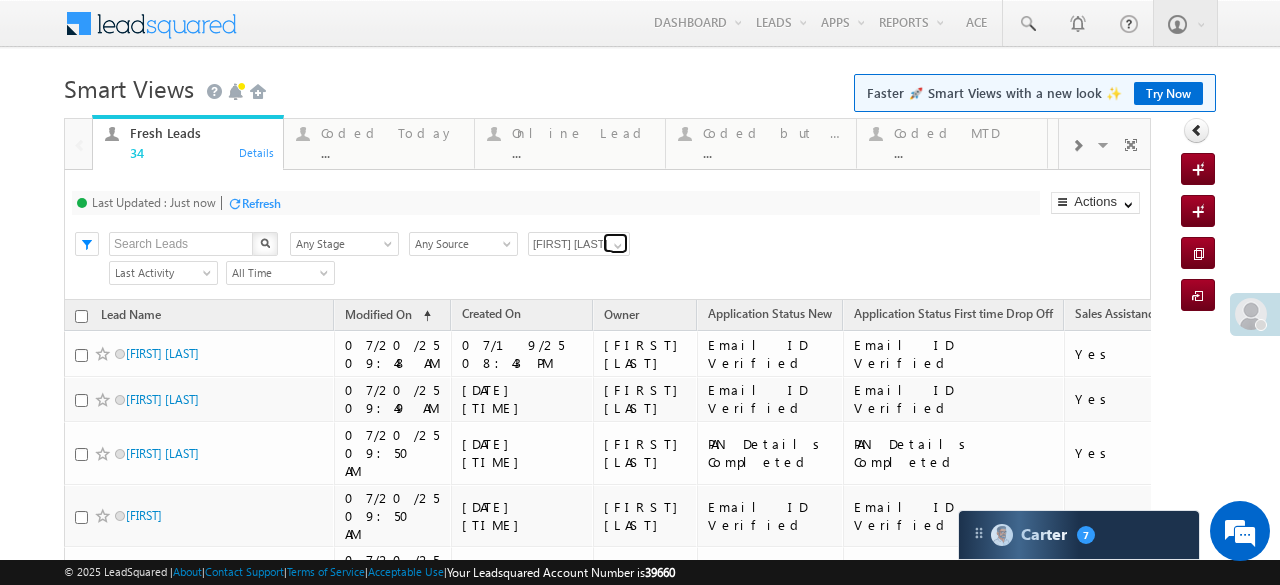 click at bounding box center [615, 243] 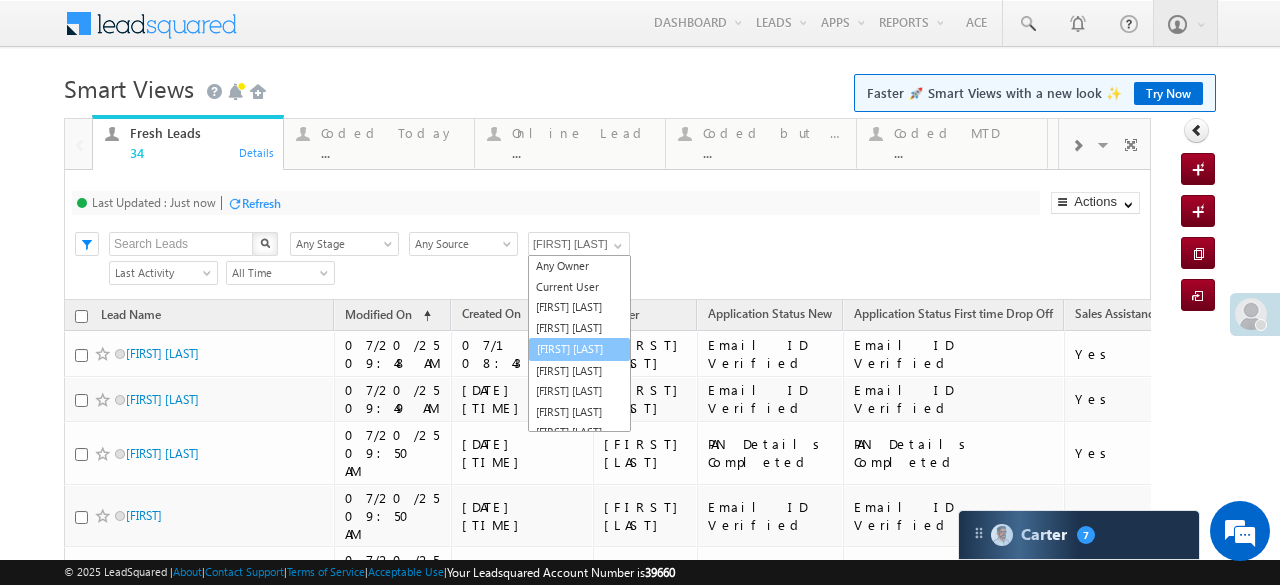 scroll, scrollTop: 210, scrollLeft: 0, axis: vertical 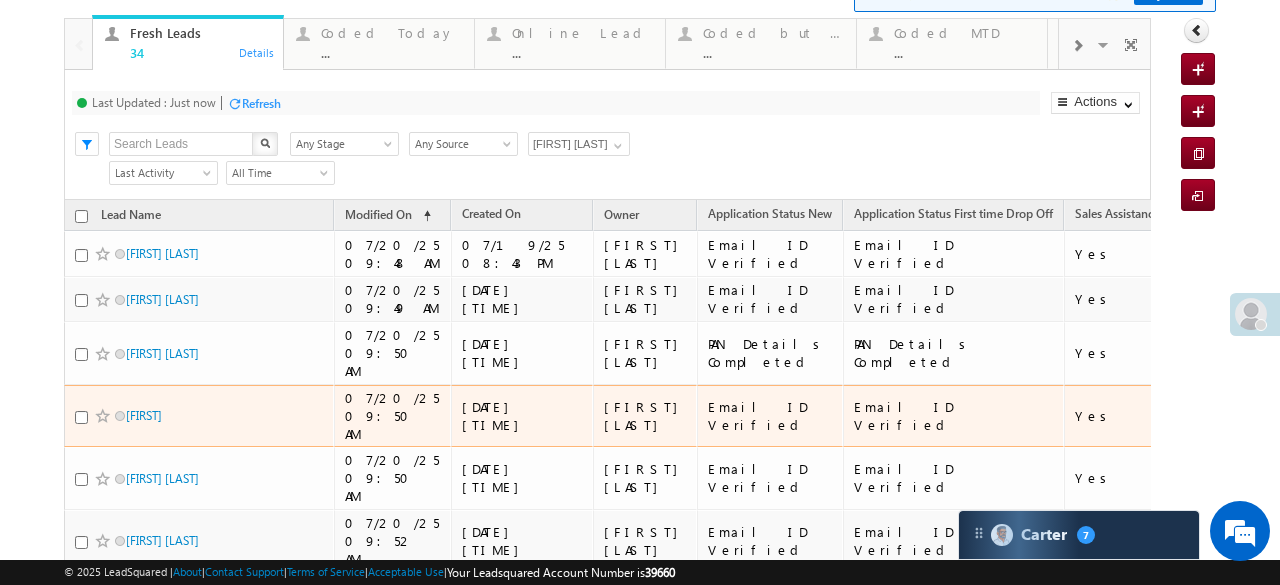 click on "Email ID Verified" at bounding box center (770, 416) 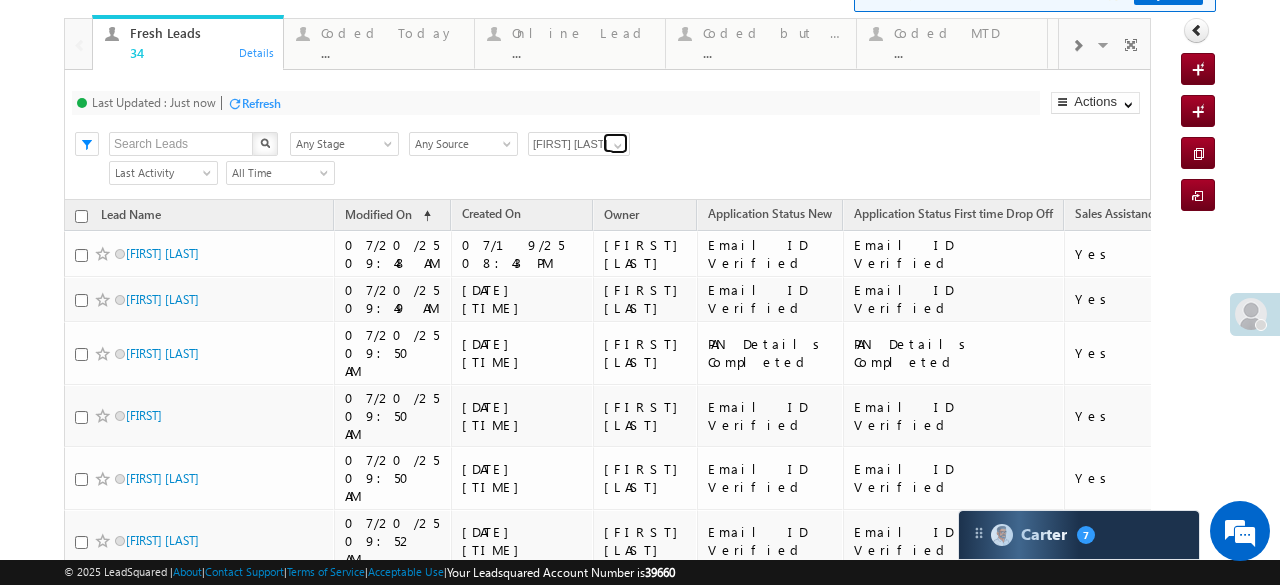 click at bounding box center (618, 146) 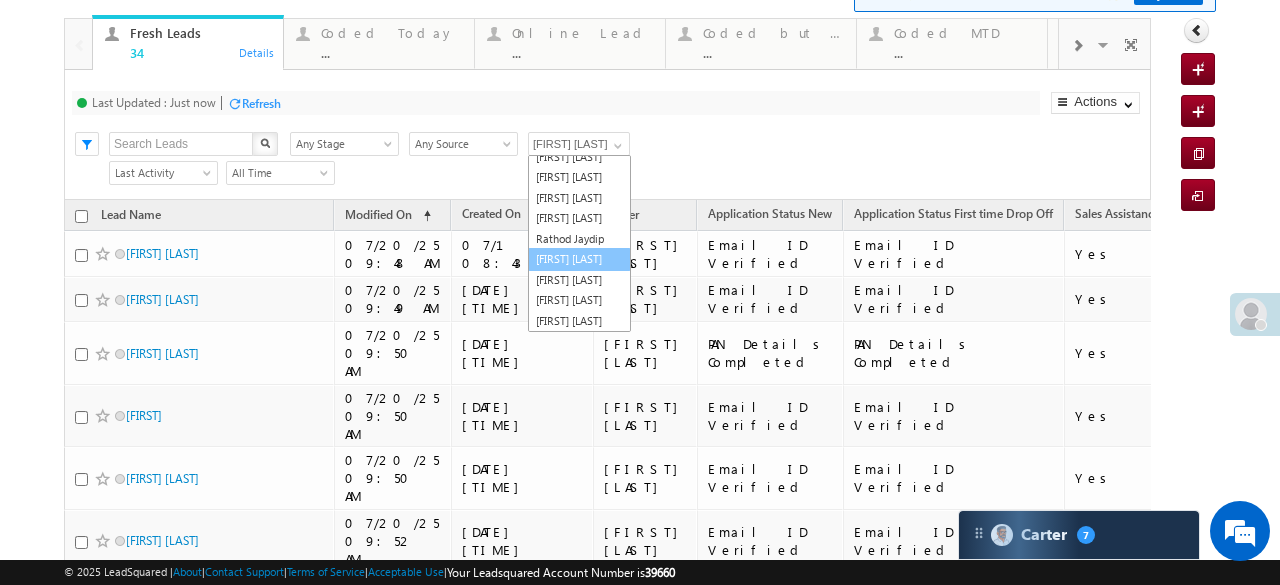 scroll, scrollTop: 210, scrollLeft: 0, axis: vertical 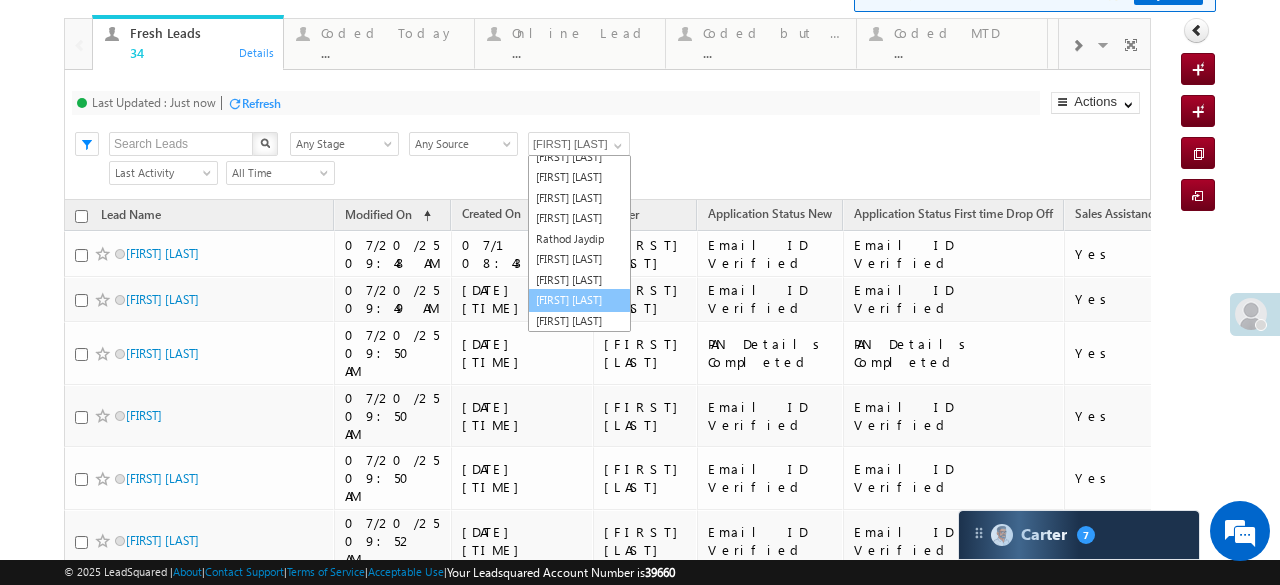 click on "[FIRST] [LAST]" at bounding box center [579, 300] 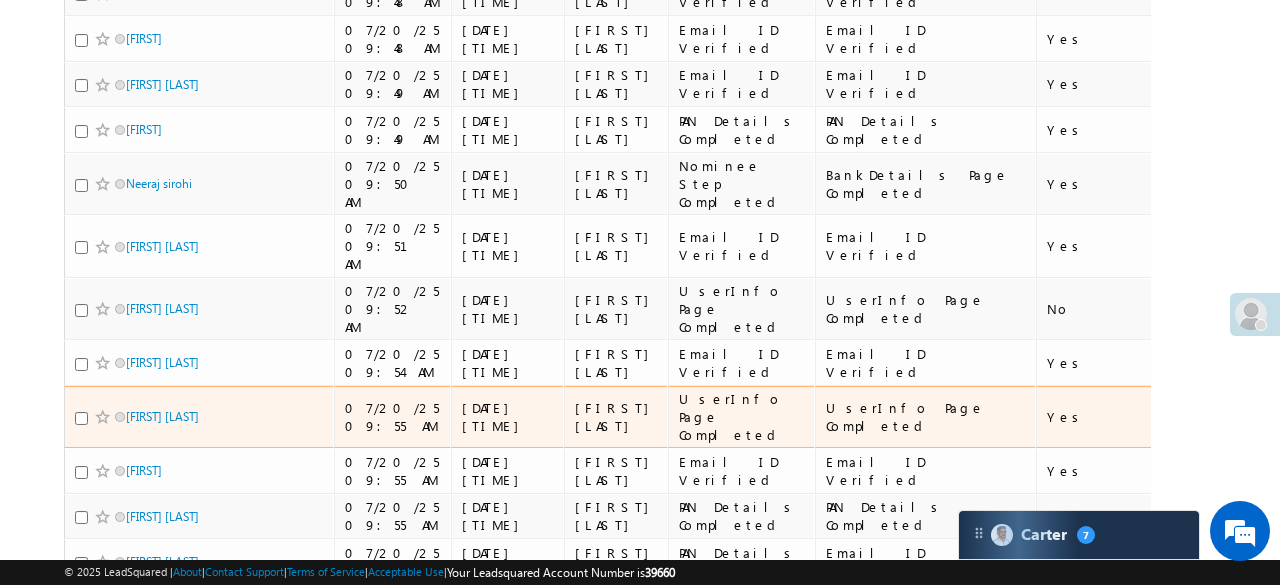 scroll, scrollTop: 106, scrollLeft: 0, axis: vertical 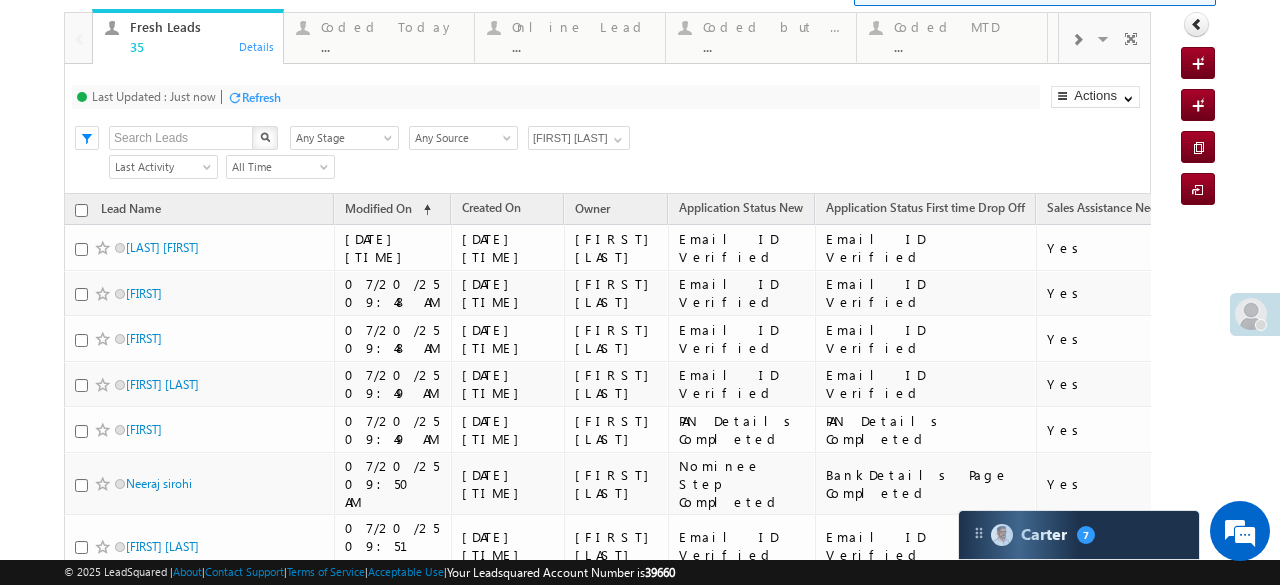 drag, startPoint x: 617, startPoint y: 121, endPoint x: 615, endPoint y: 139, distance: 18.110771 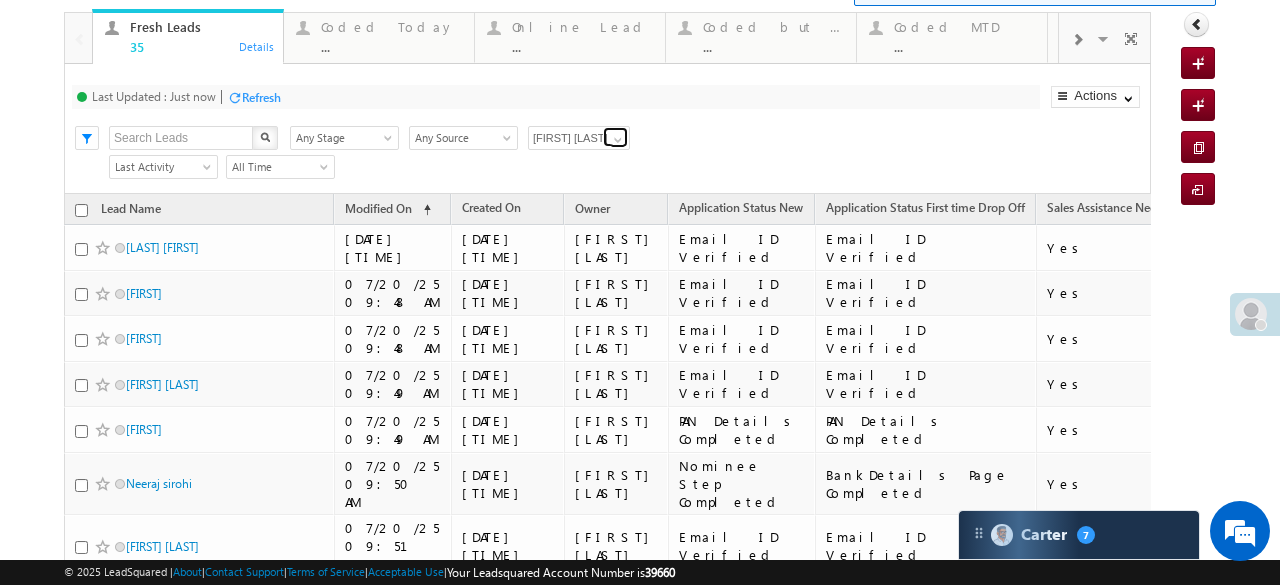 click at bounding box center [618, 140] 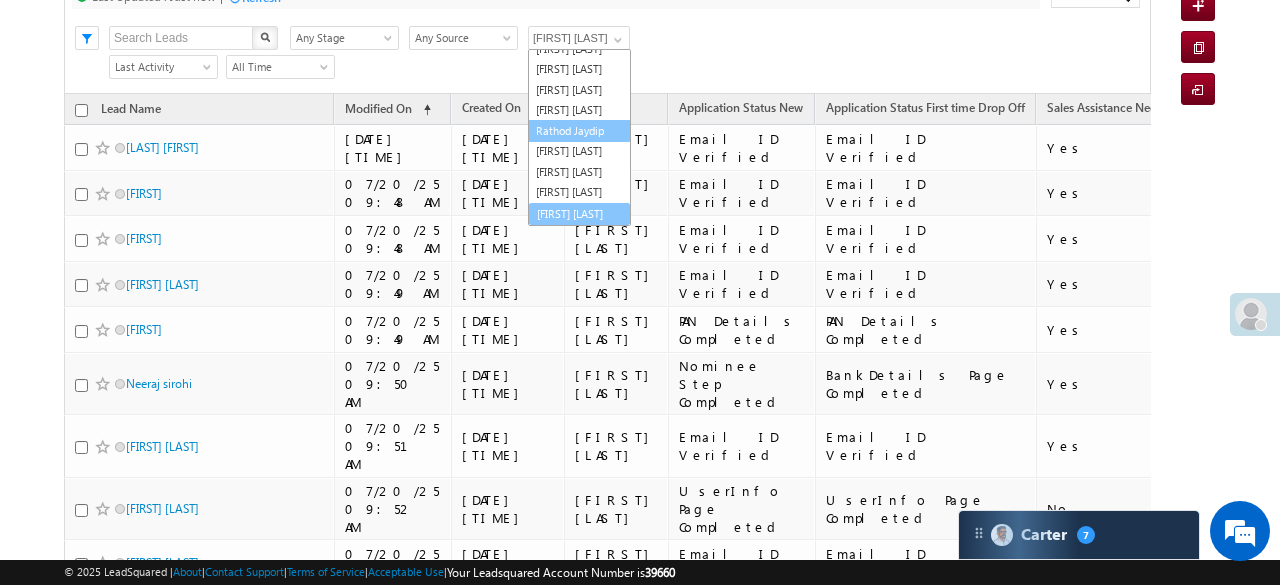 scroll, scrollTop: 306, scrollLeft: 0, axis: vertical 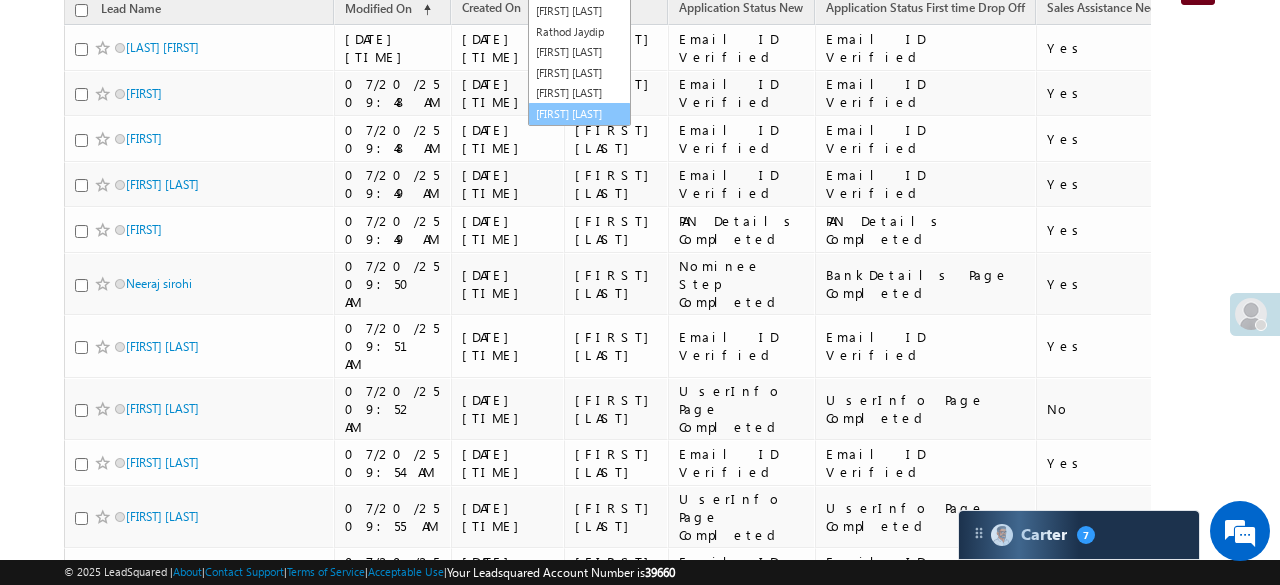 click on "[FIRST] [LAST]" at bounding box center [579, 114] 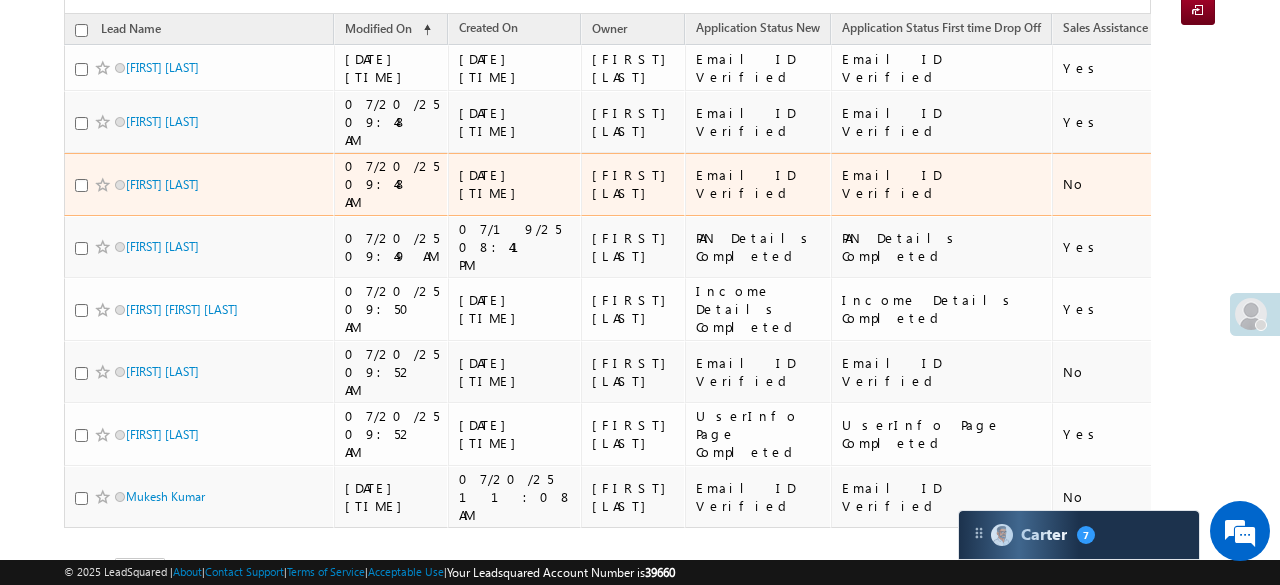 scroll, scrollTop: 0, scrollLeft: 0, axis: both 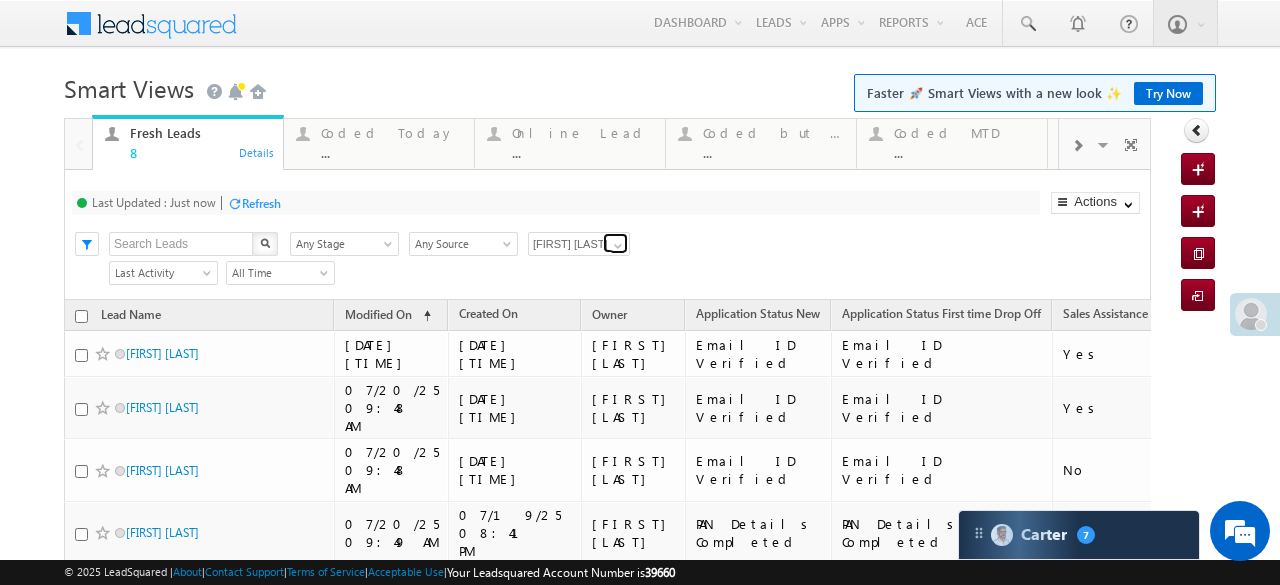click at bounding box center [618, 246] 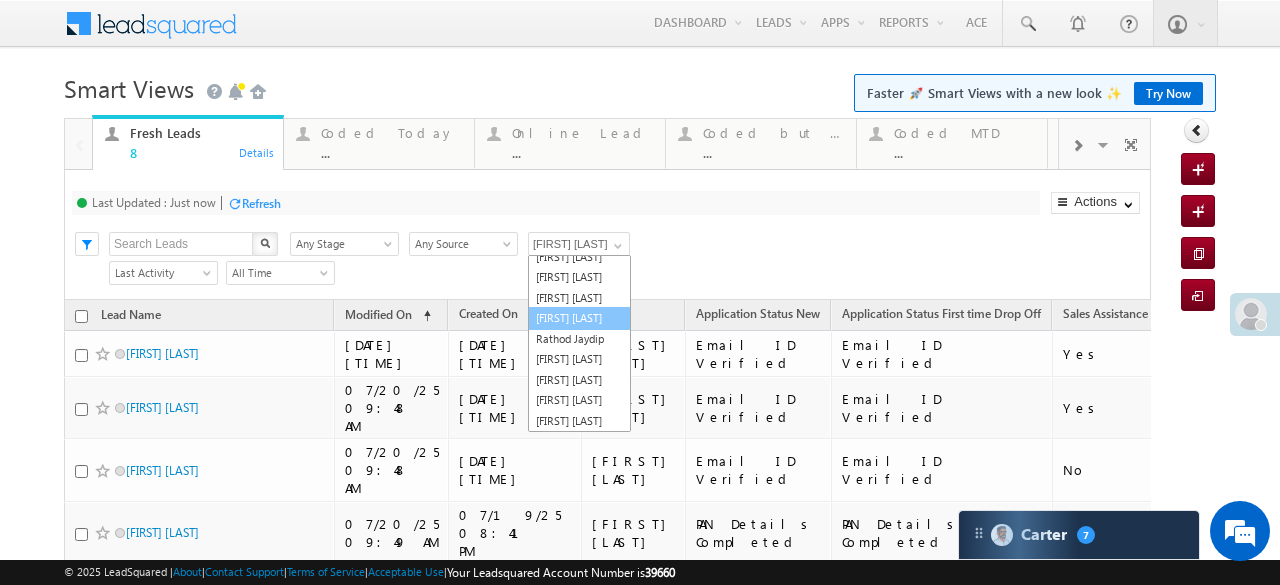scroll, scrollTop: 0, scrollLeft: 0, axis: both 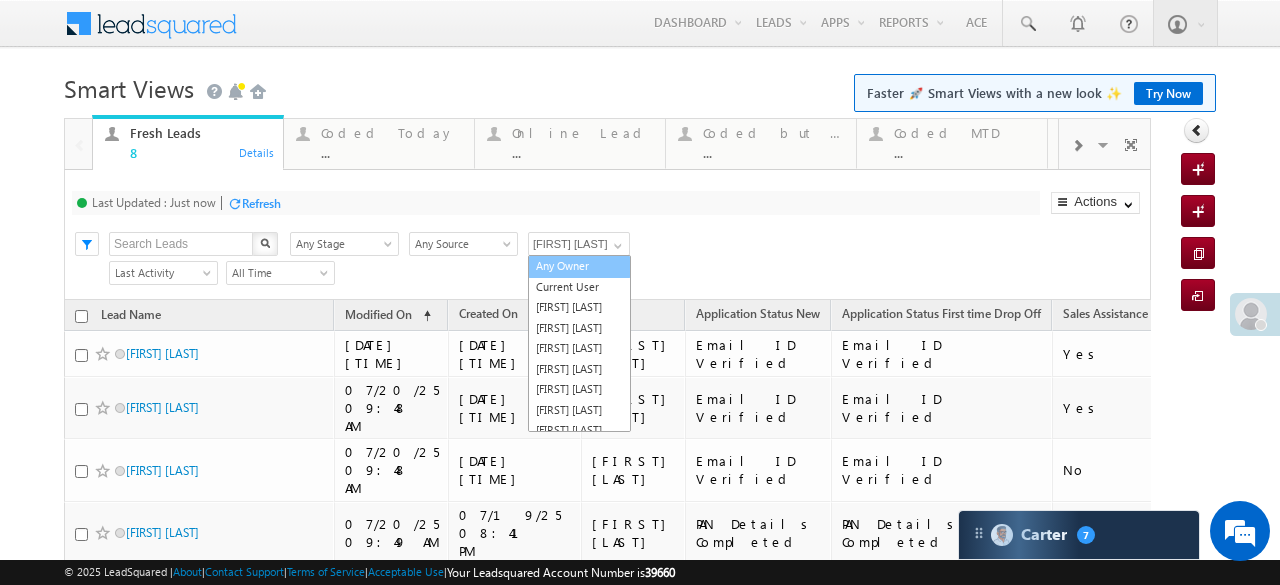 click on "Any Owner" at bounding box center (579, 266) 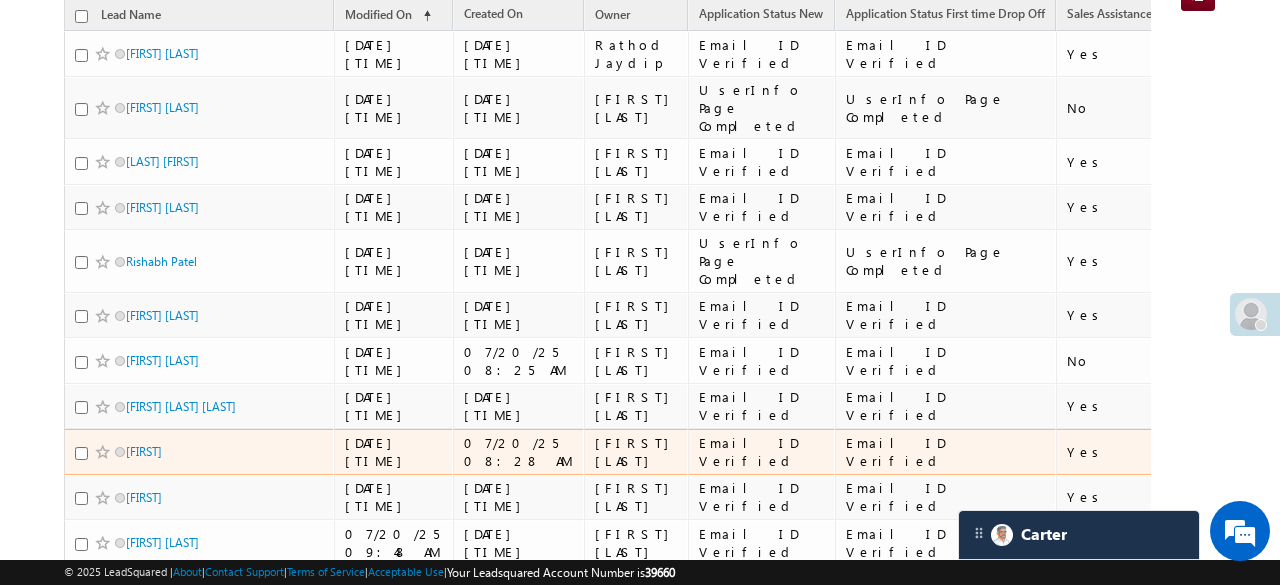 scroll, scrollTop: 0, scrollLeft: 0, axis: both 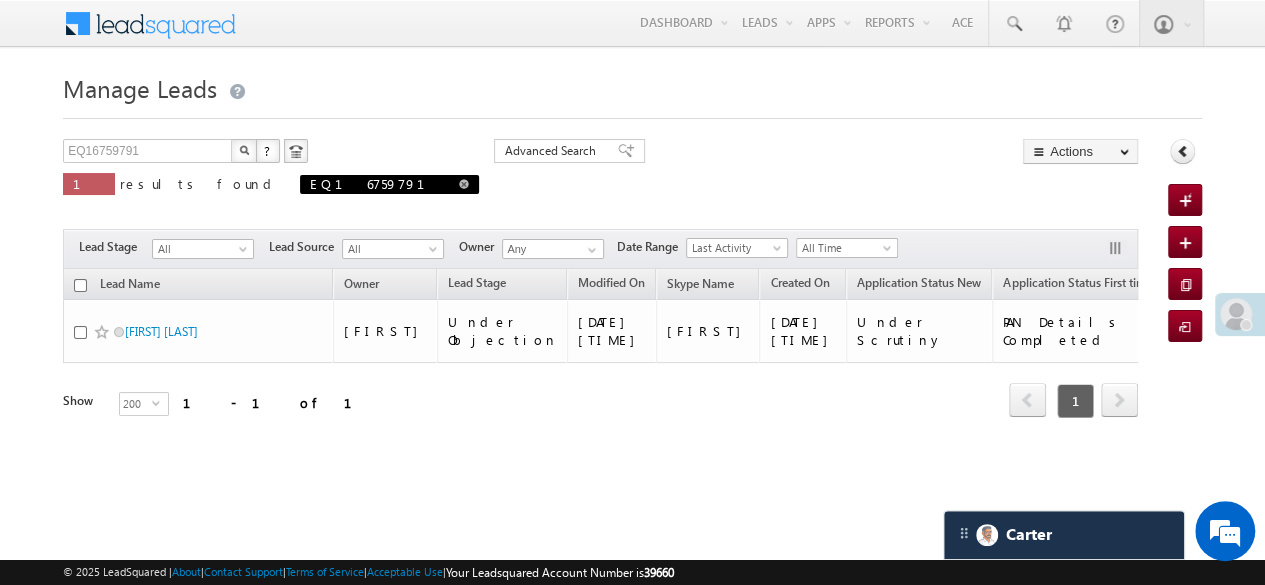 click at bounding box center (464, 184) 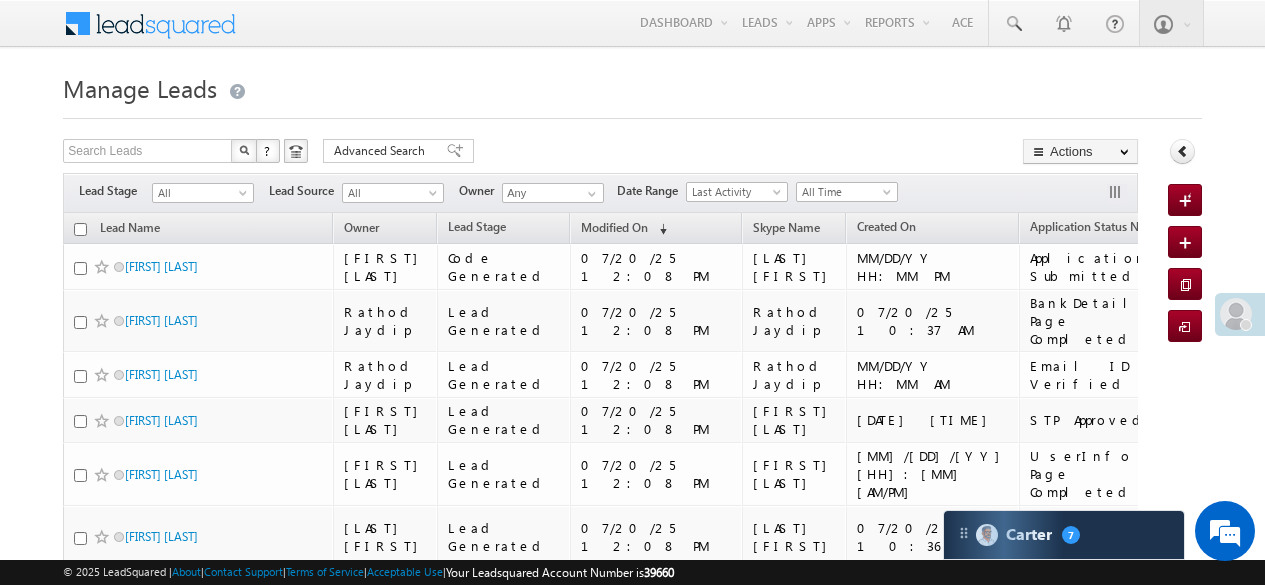 scroll, scrollTop: 0, scrollLeft: 0, axis: both 